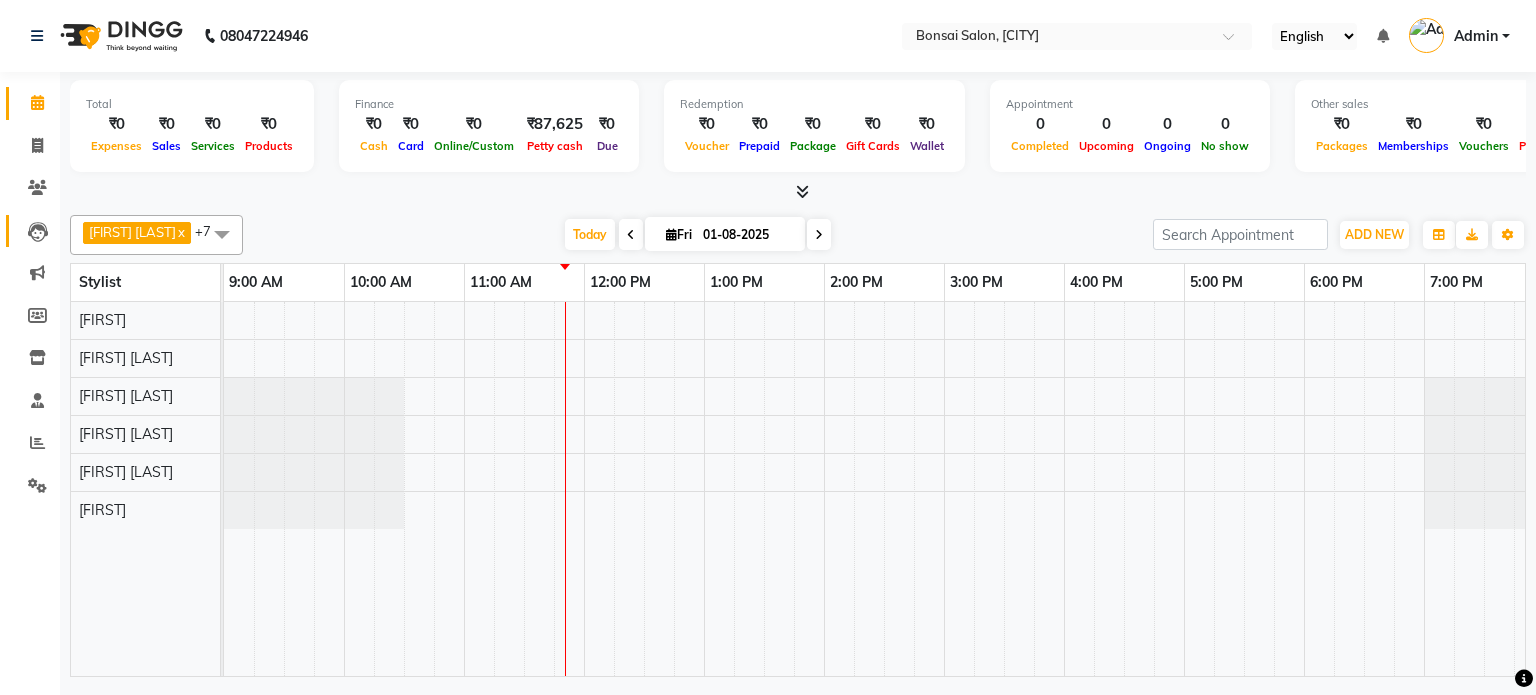 scroll, scrollTop: 0, scrollLeft: 0, axis: both 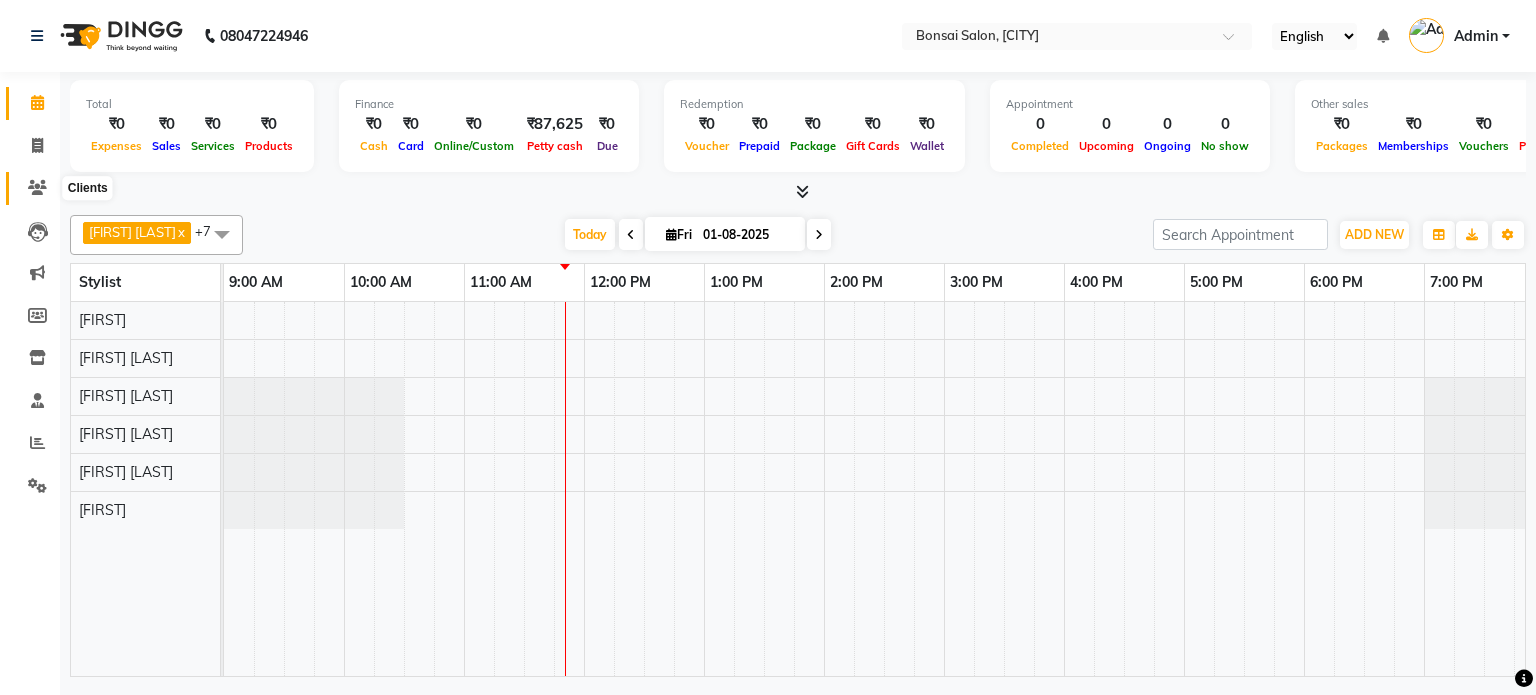 click 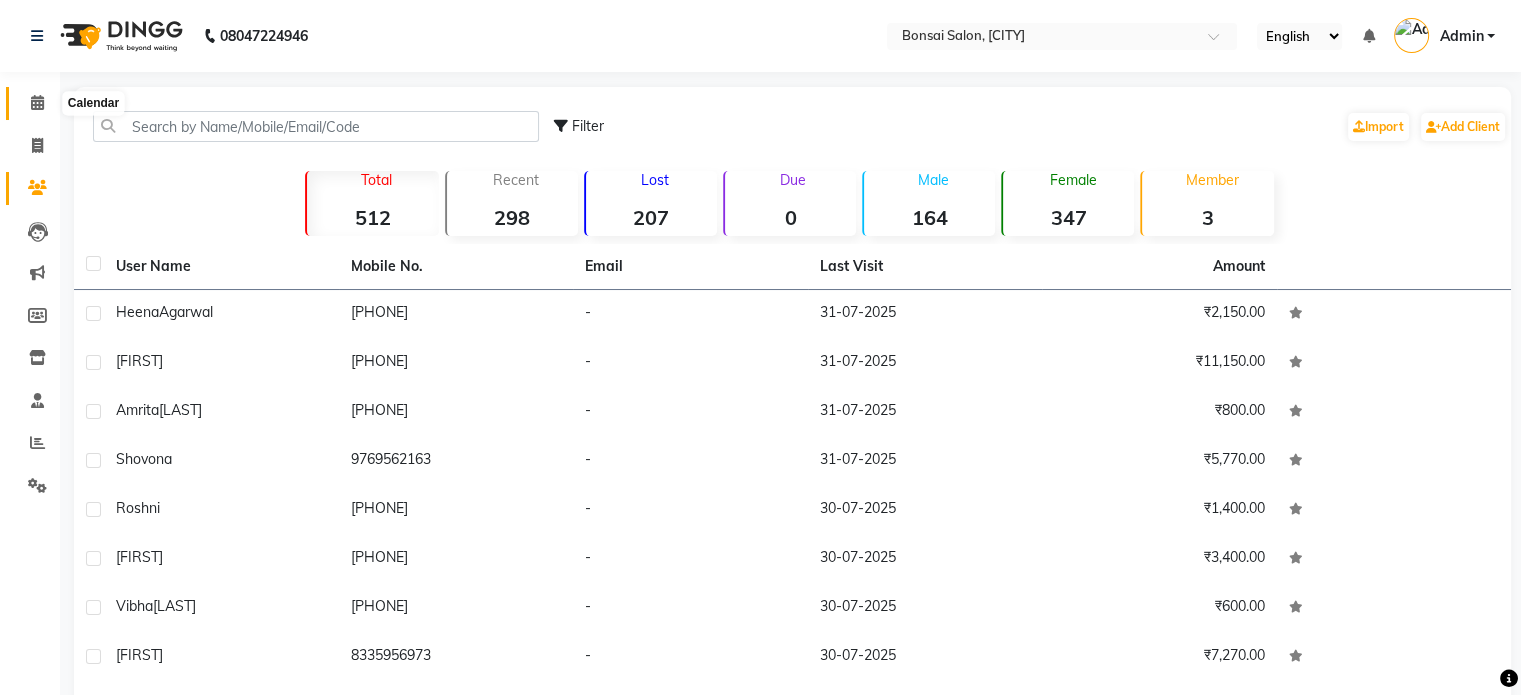 click 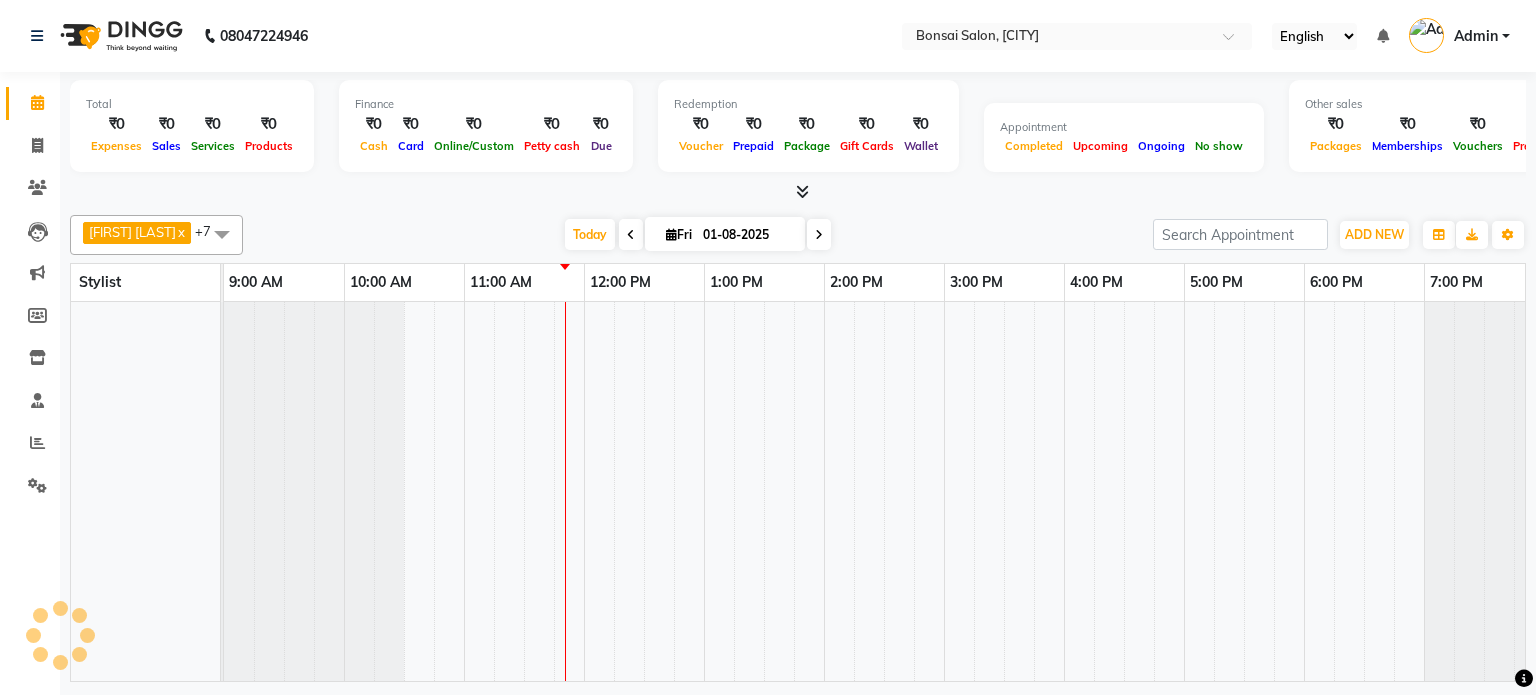 scroll, scrollTop: 0, scrollLeft: 18, axis: horizontal 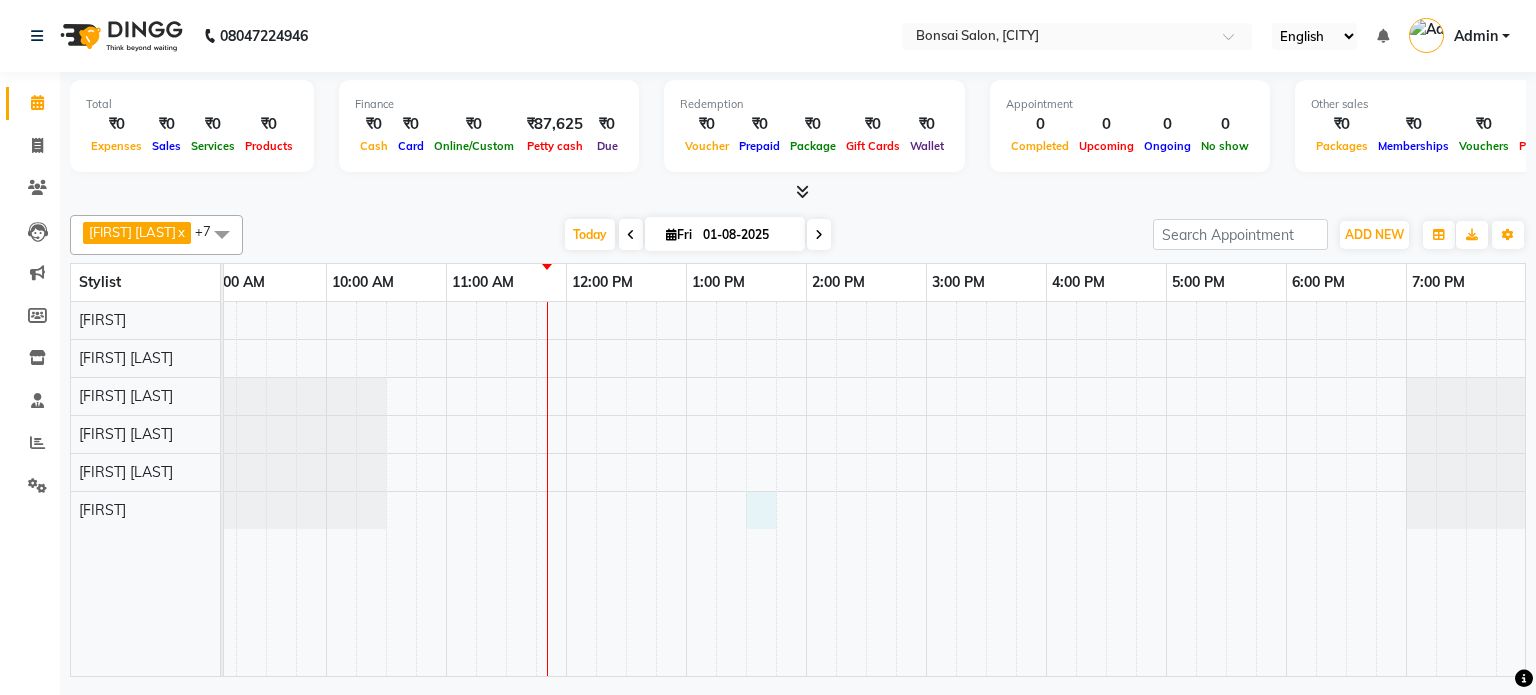click at bounding box center [866, 489] 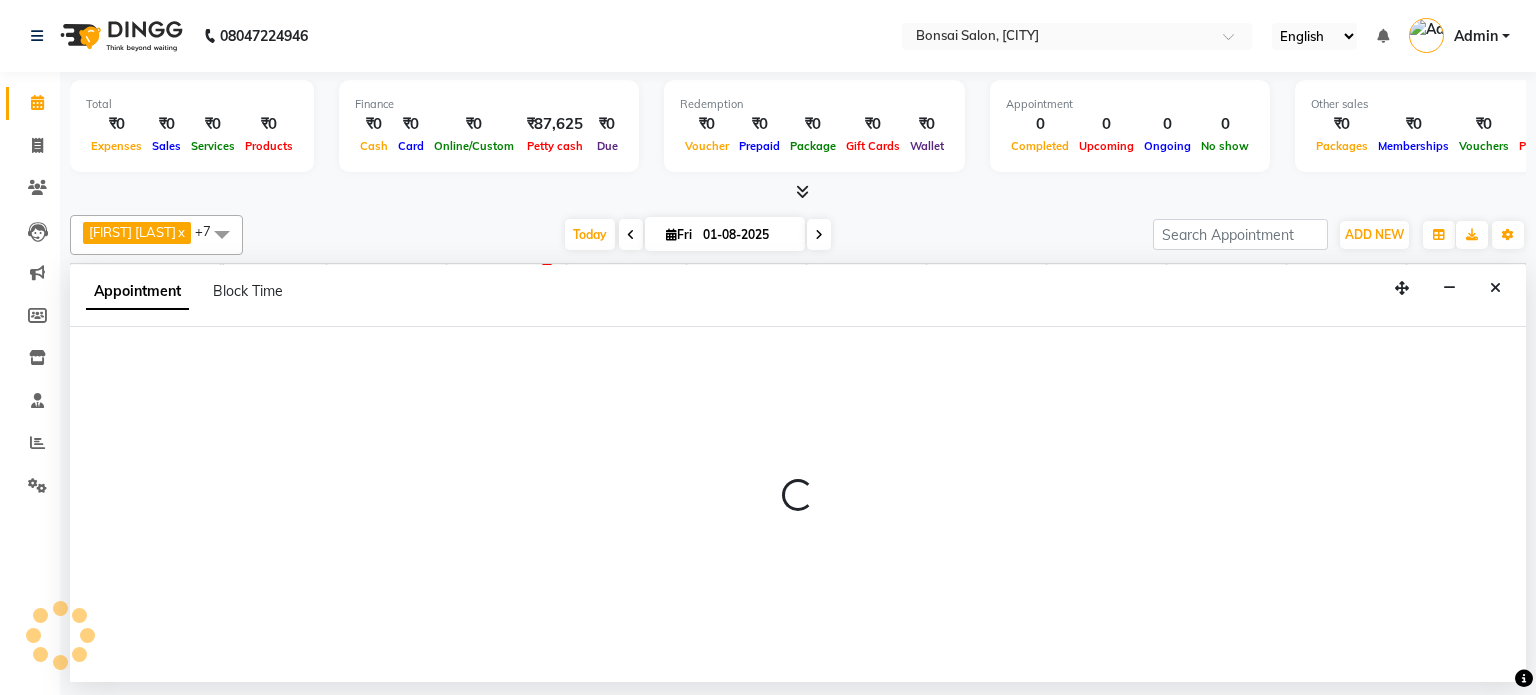 select on "[NUMBER]" 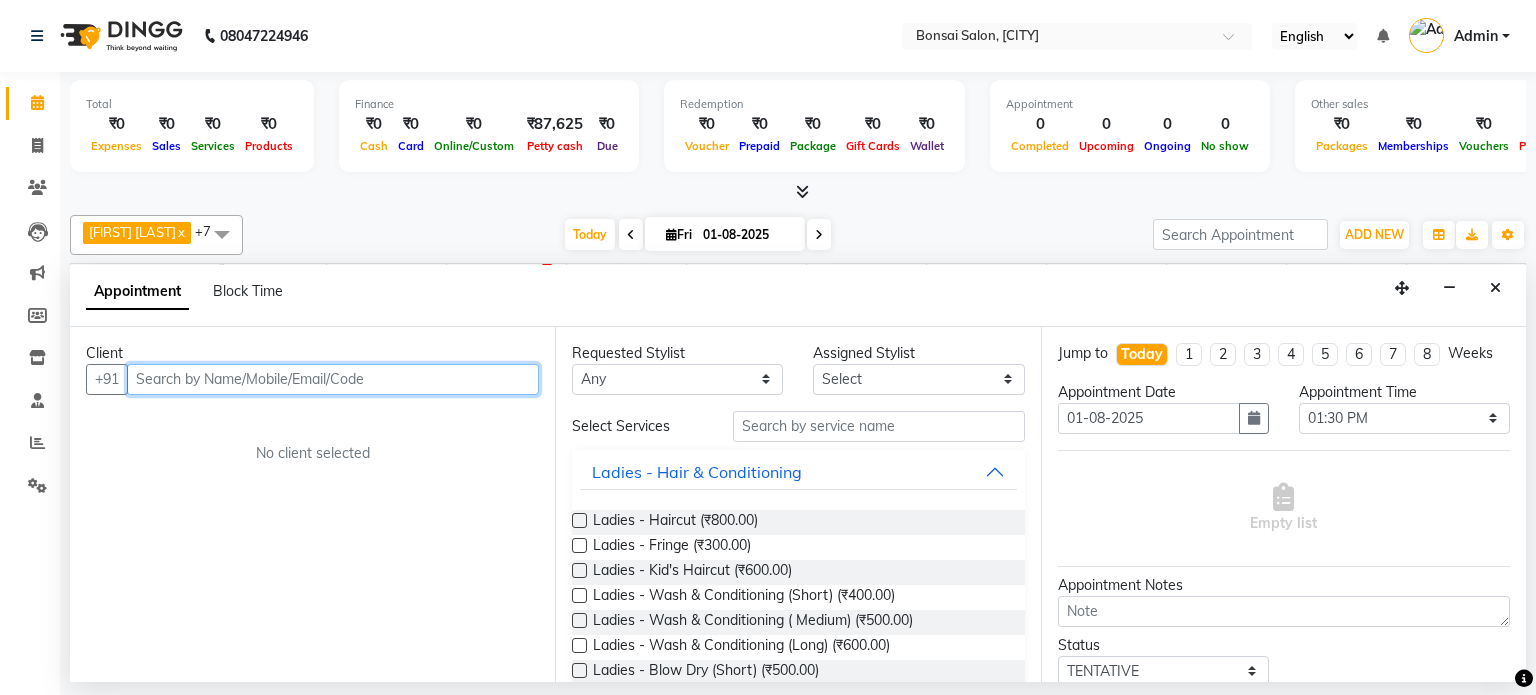 click at bounding box center [333, 379] 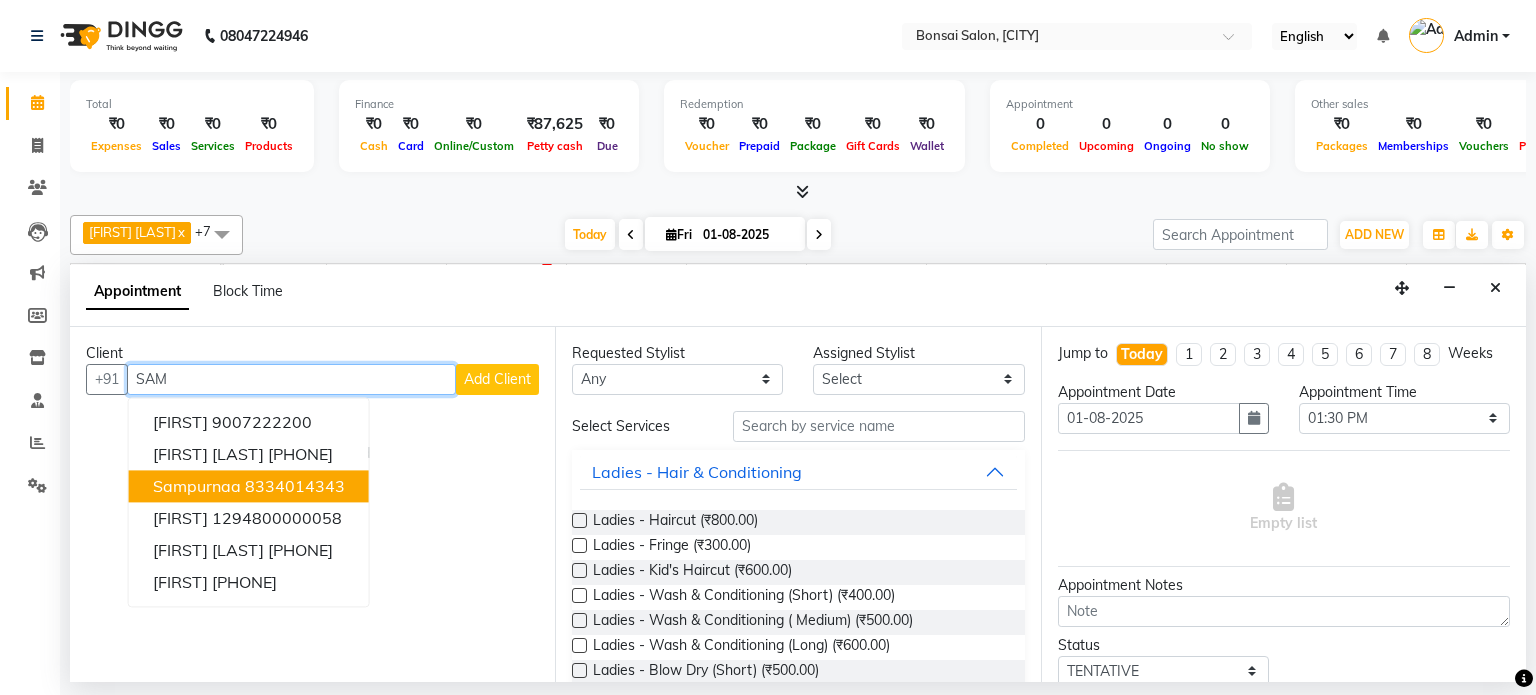 click on "8334014343" at bounding box center (295, 486) 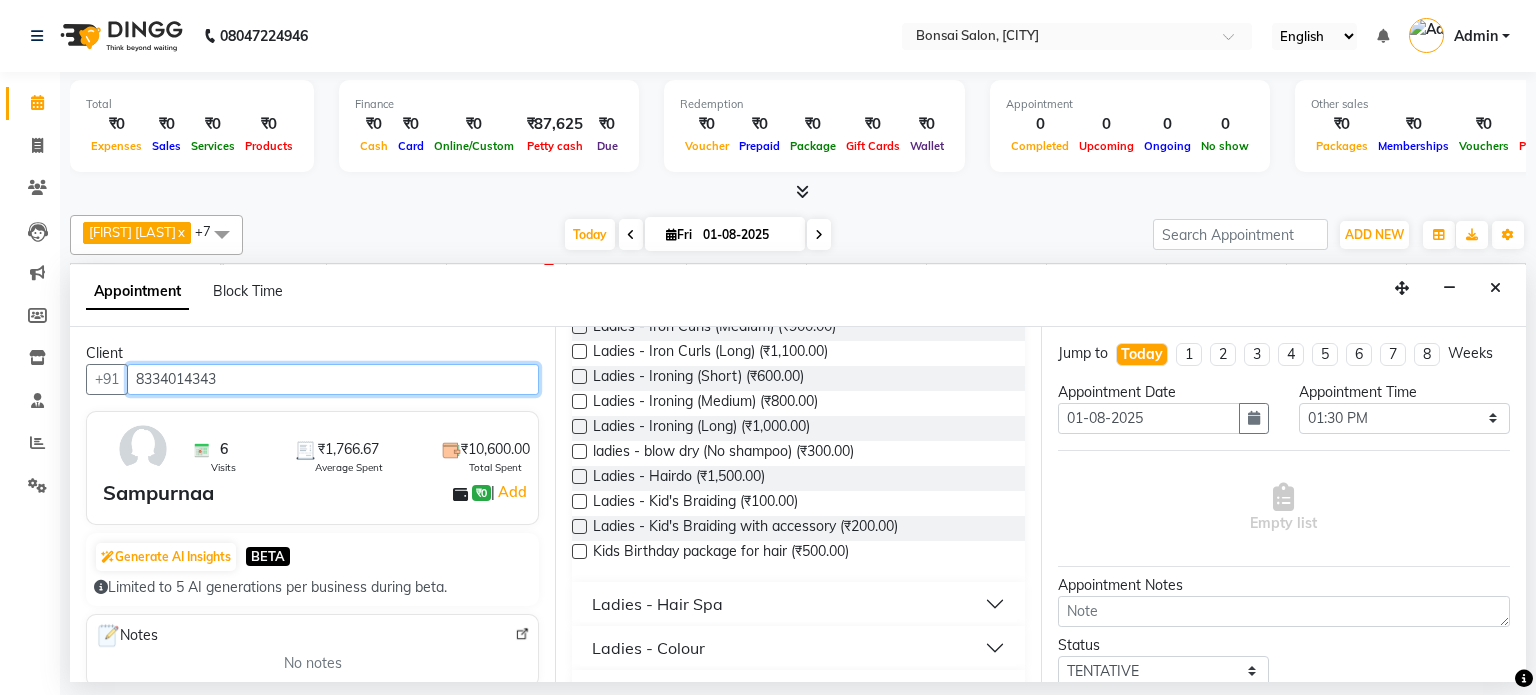 scroll, scrollTop: 500, scrollLeft: 0, axis: vertical 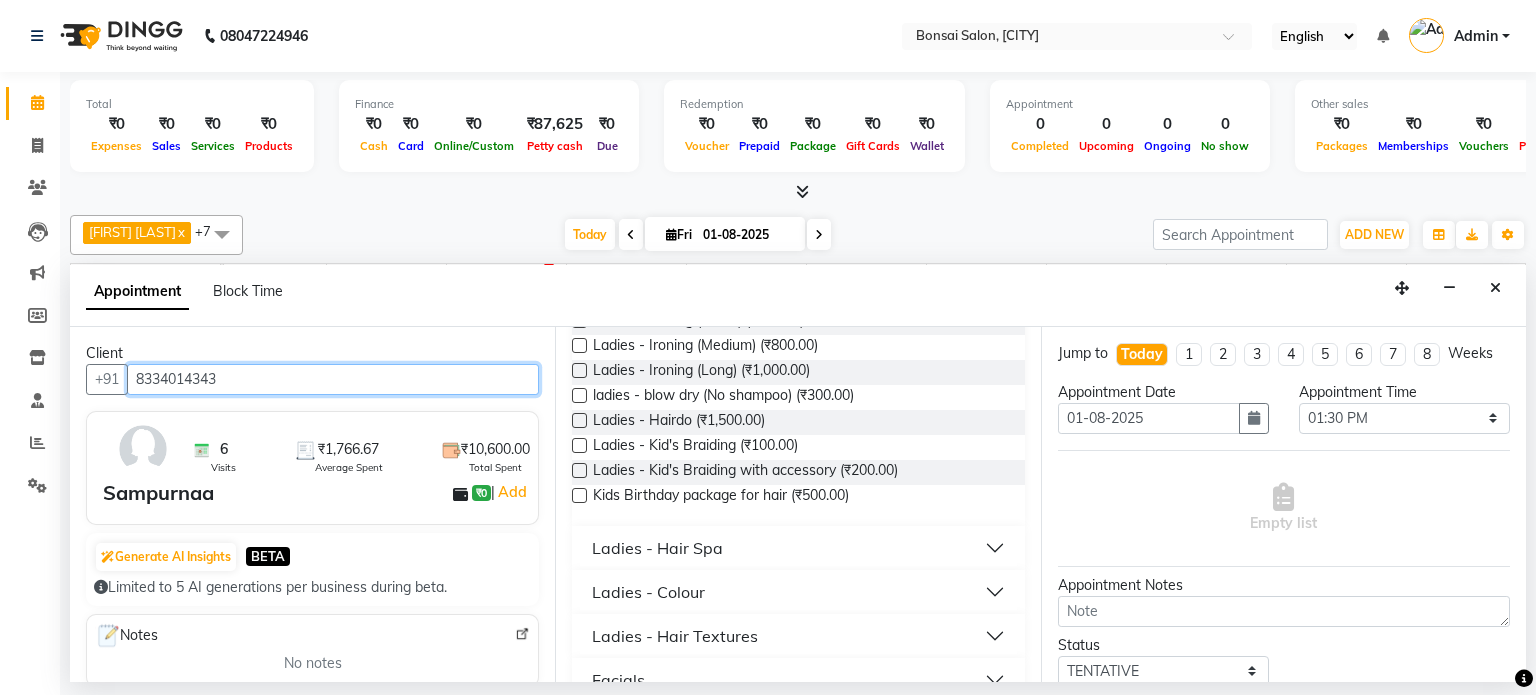type on "8334014343" 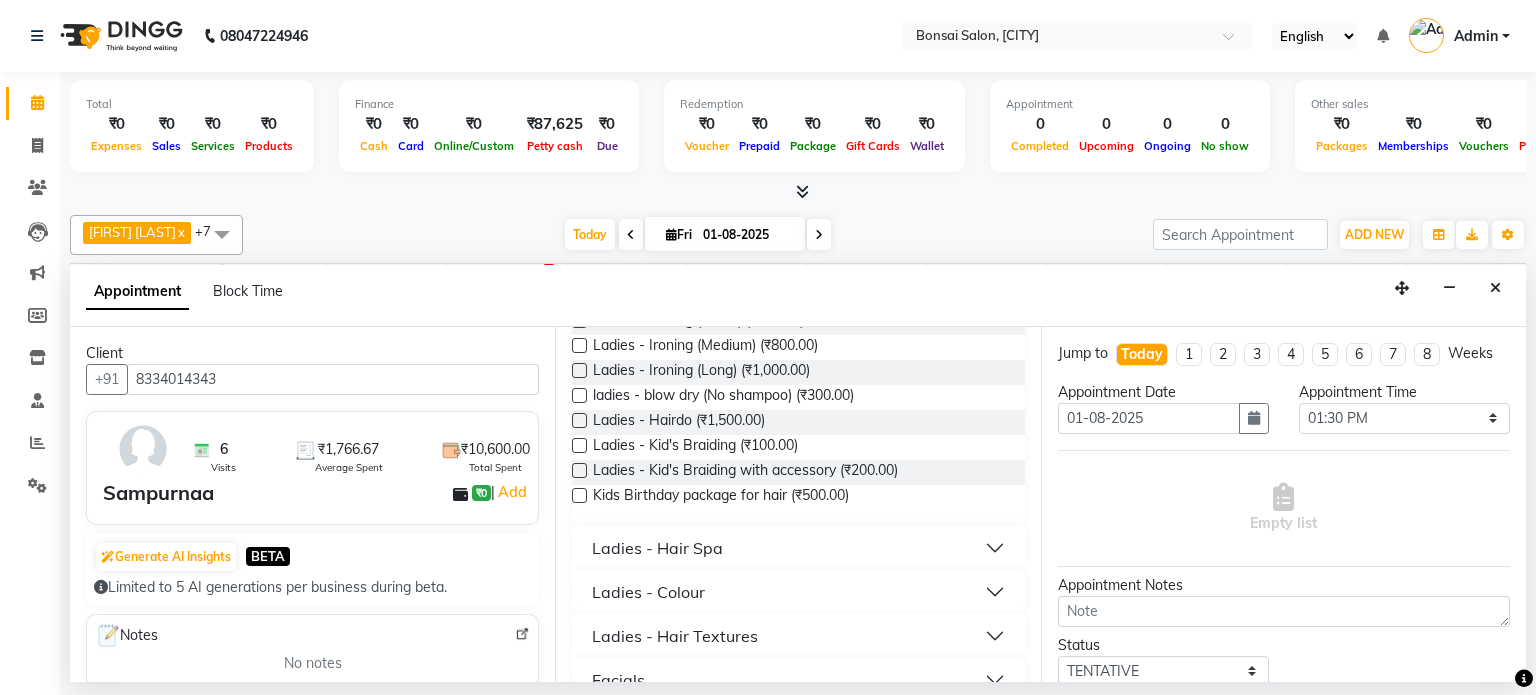 click on "Ladies - Colour" at bounding box center [798, 592] 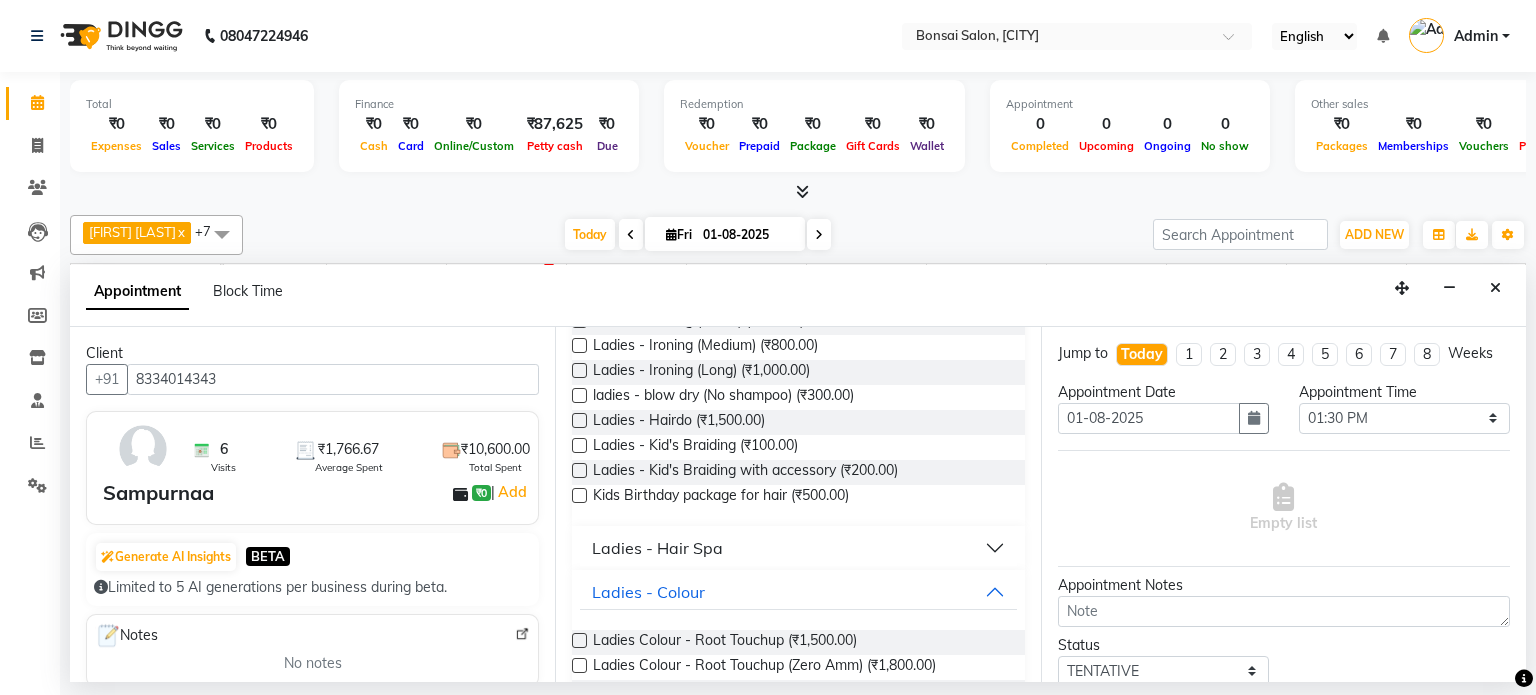 click at bounding box center (579, 640) 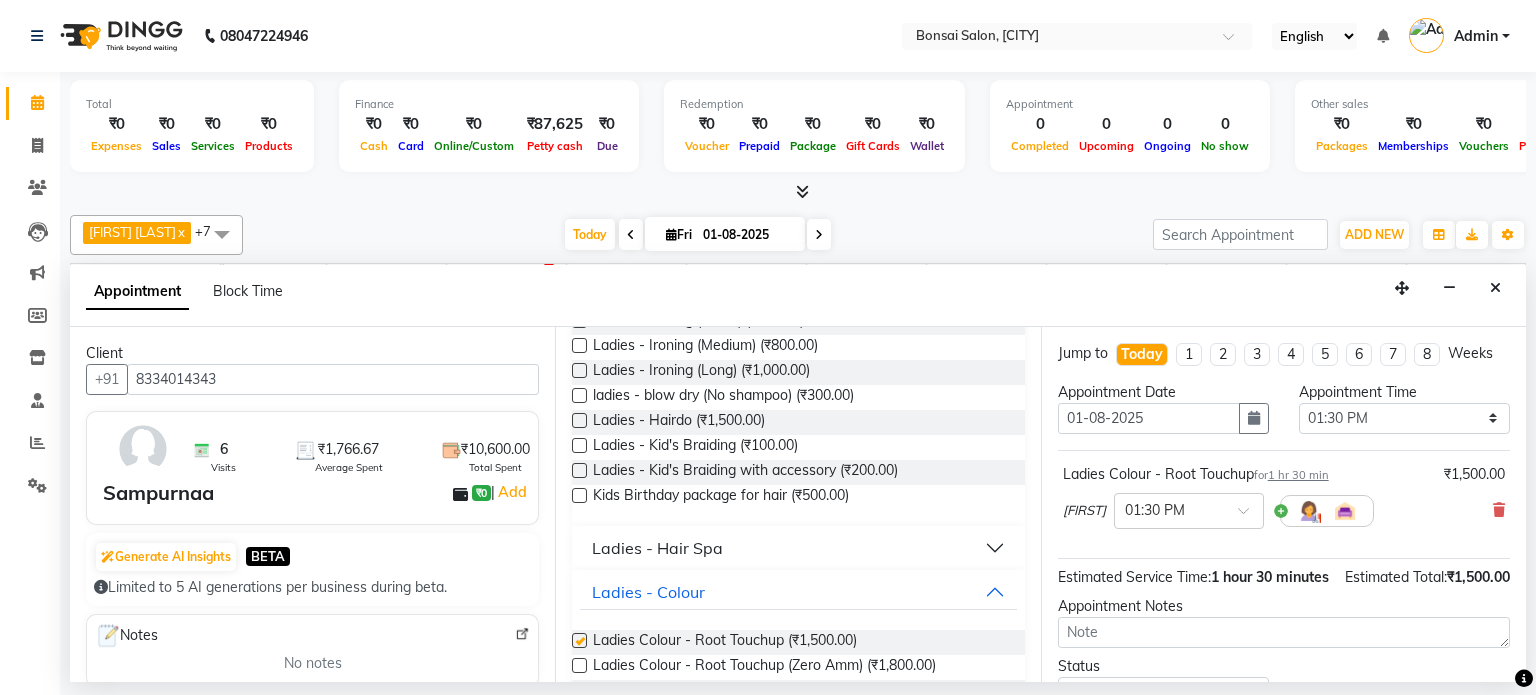 checkbox on "false" 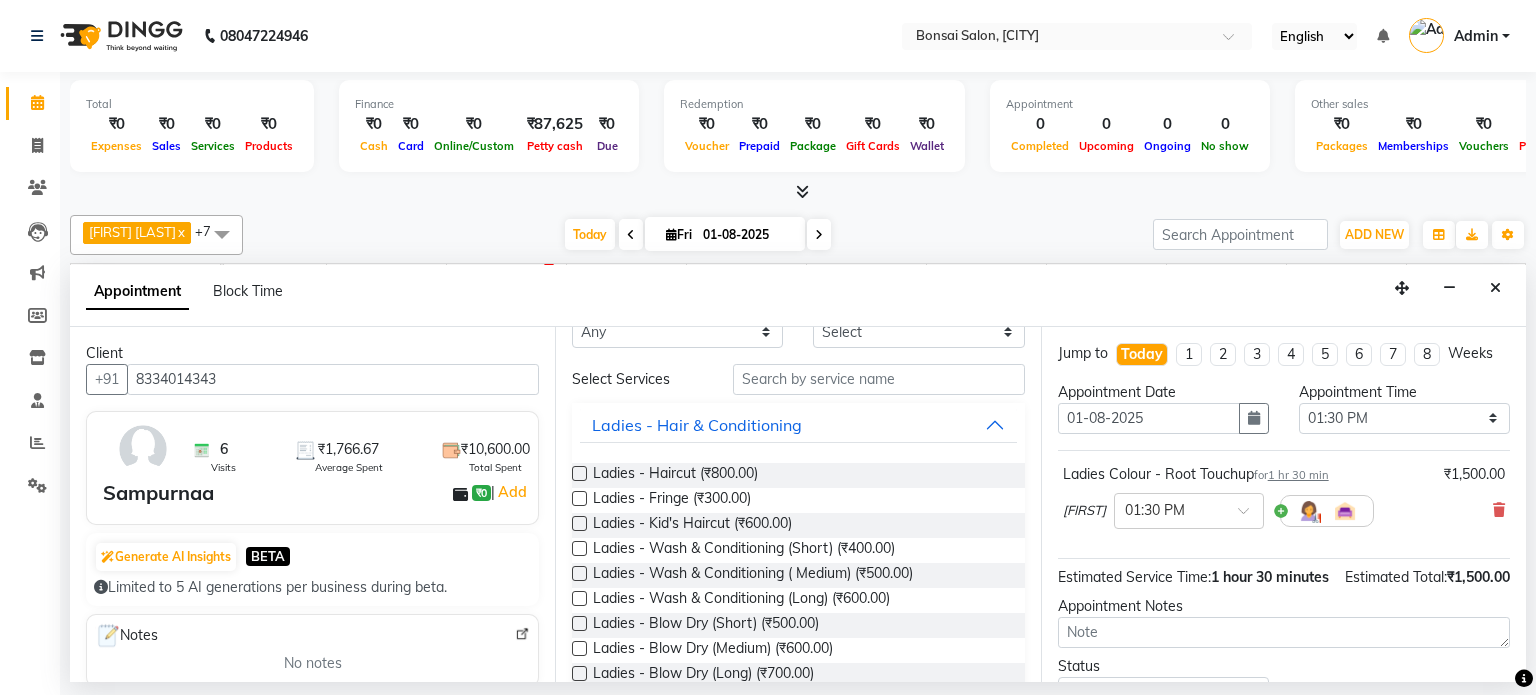 scroll, scrollTop: 0, scrollLeft: 0, axis: both 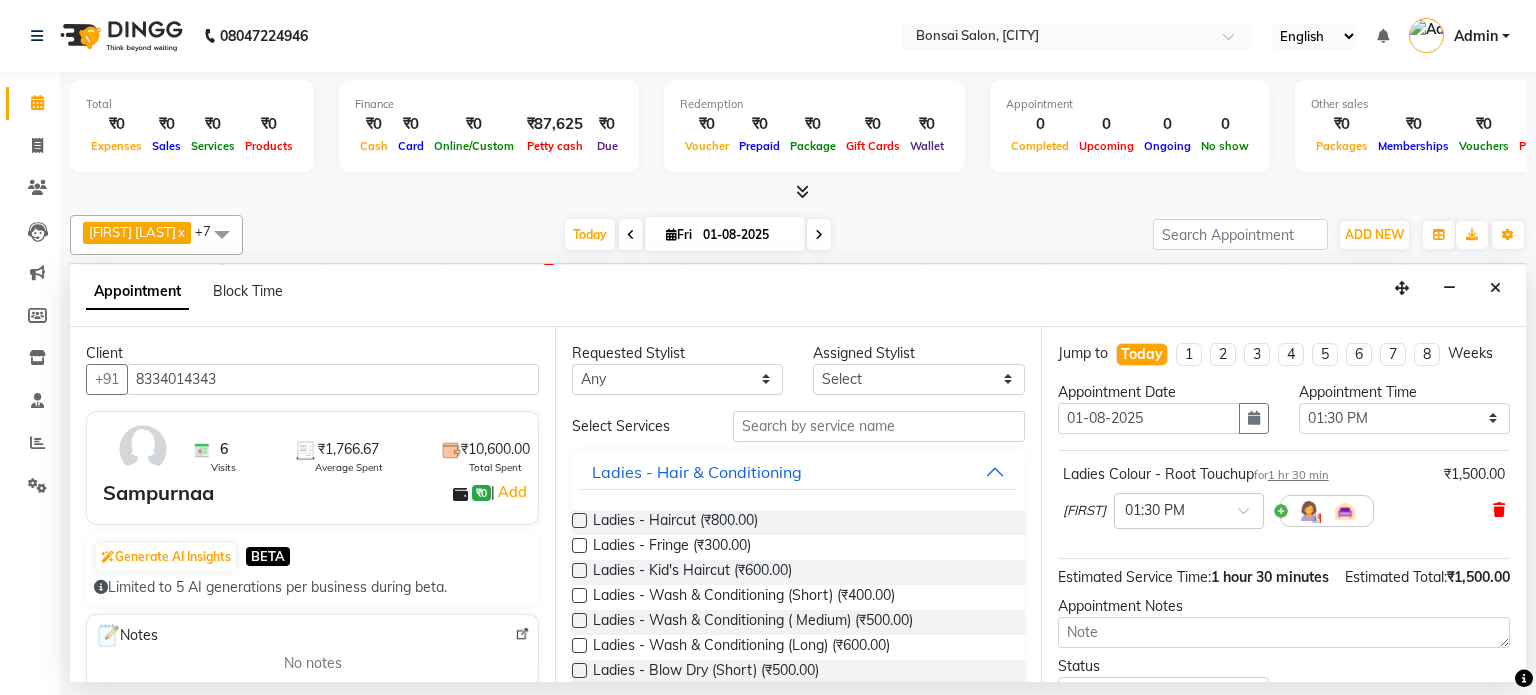 click at bounding box center (1499, 510) 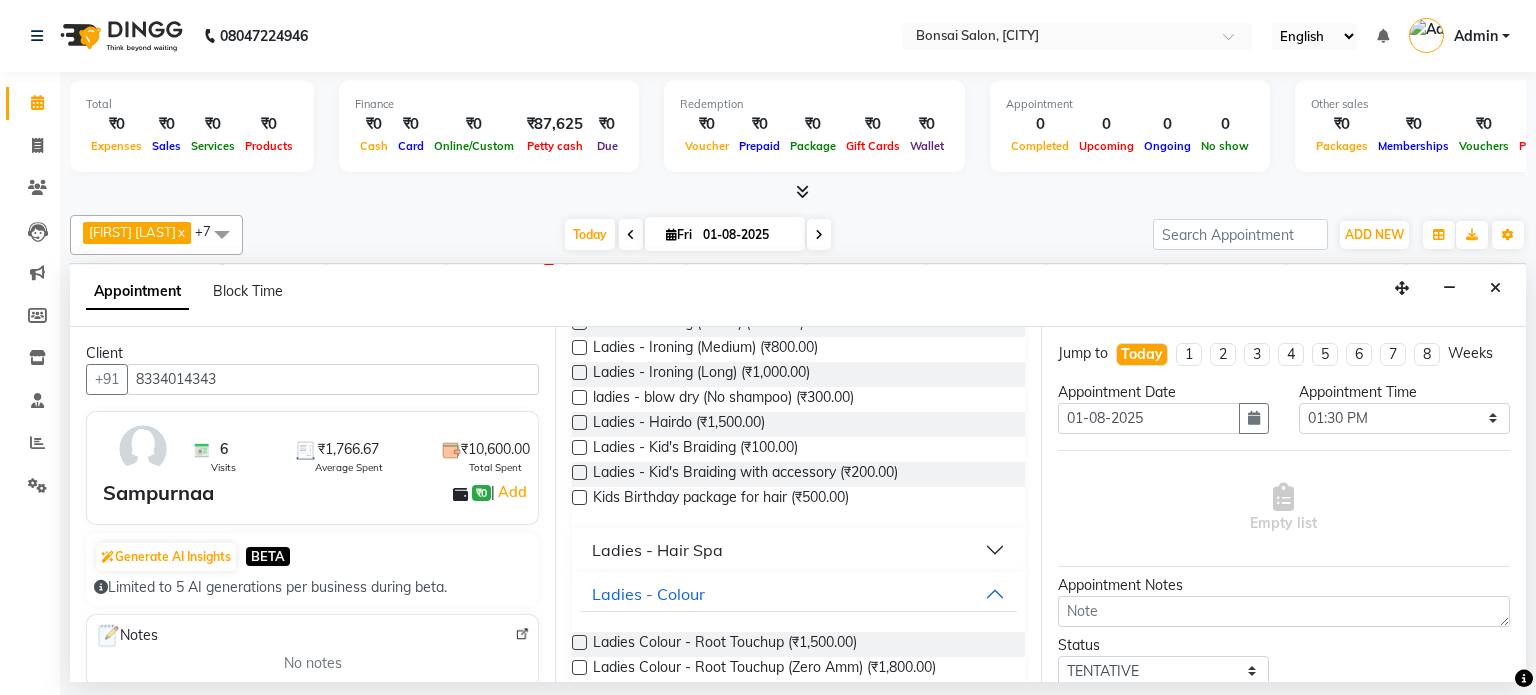 scroll, scrollTop: 500, scrollLeft: 0, axis: vertical 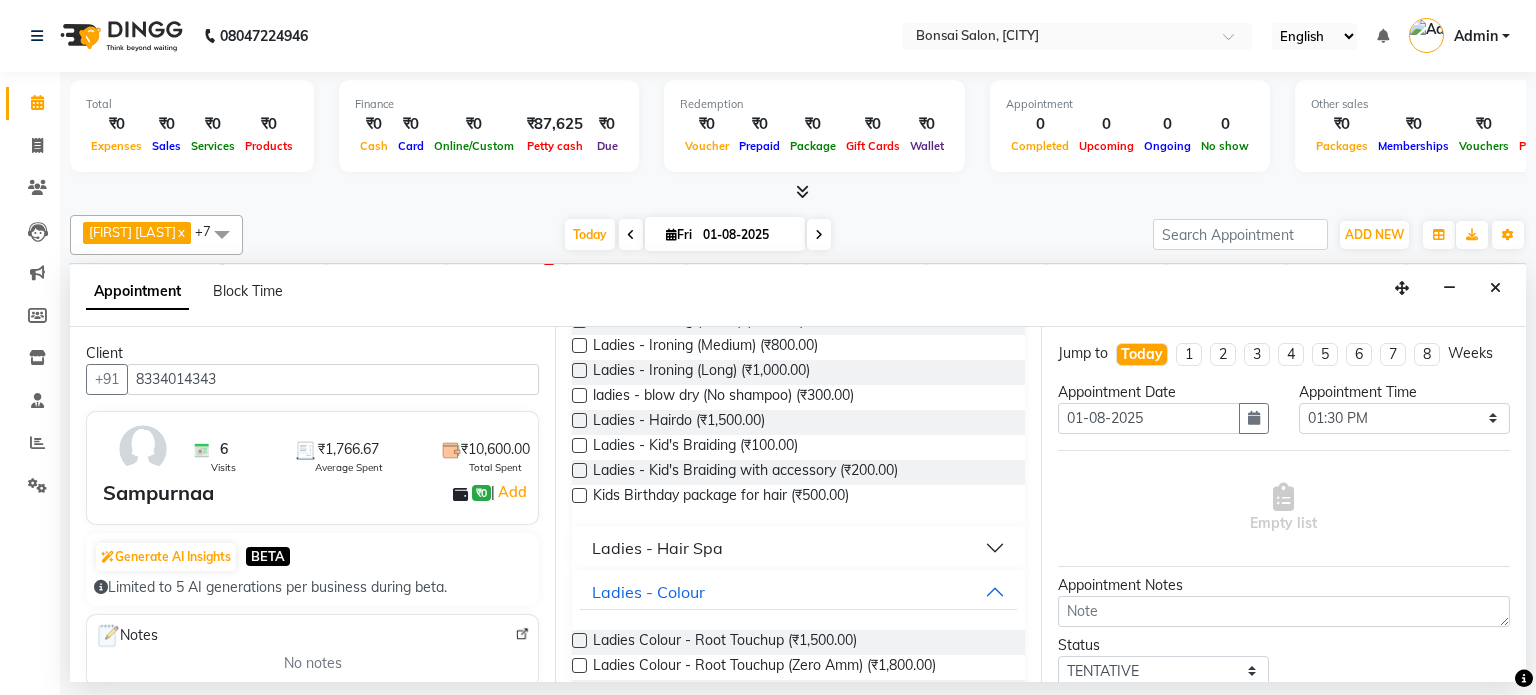 click on "Ladies - Hair Spa" at bounding box center [798, 548] 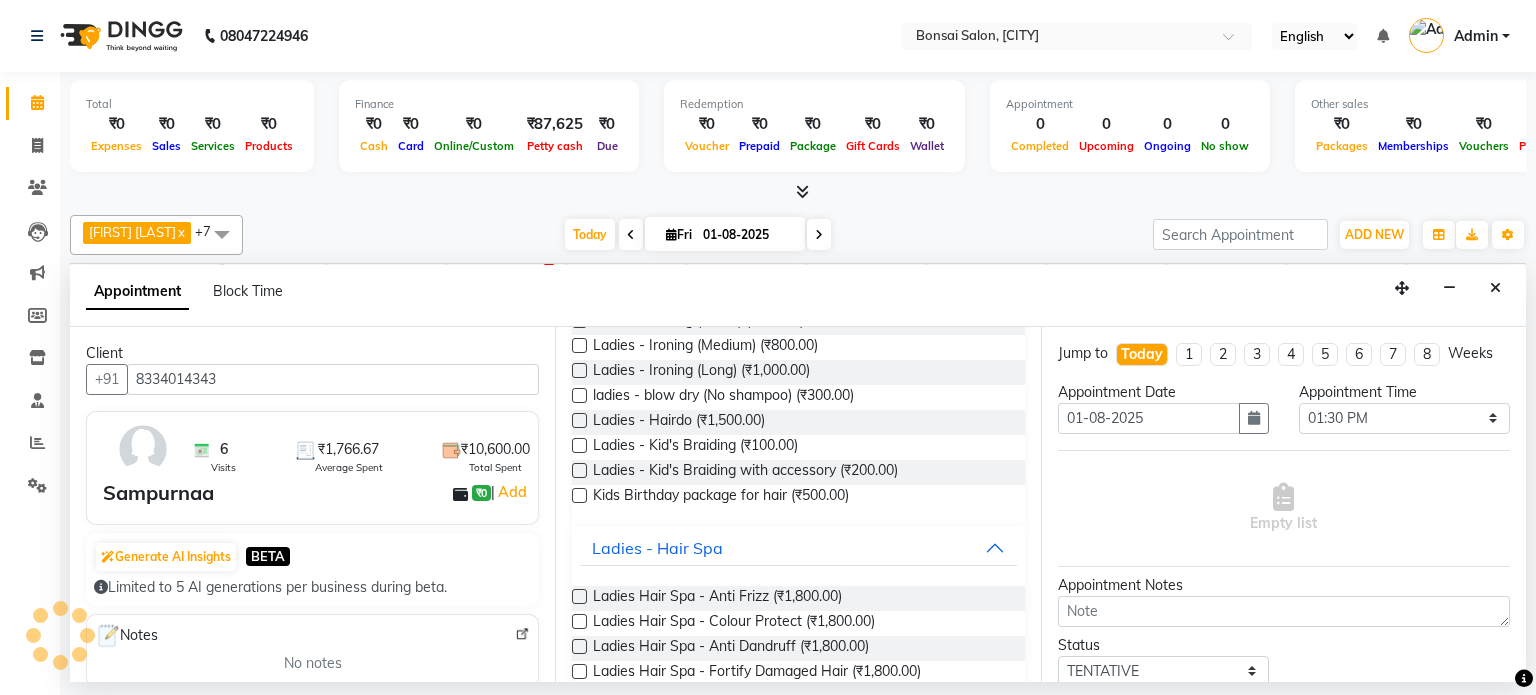 click at bounding box center (579, 596) 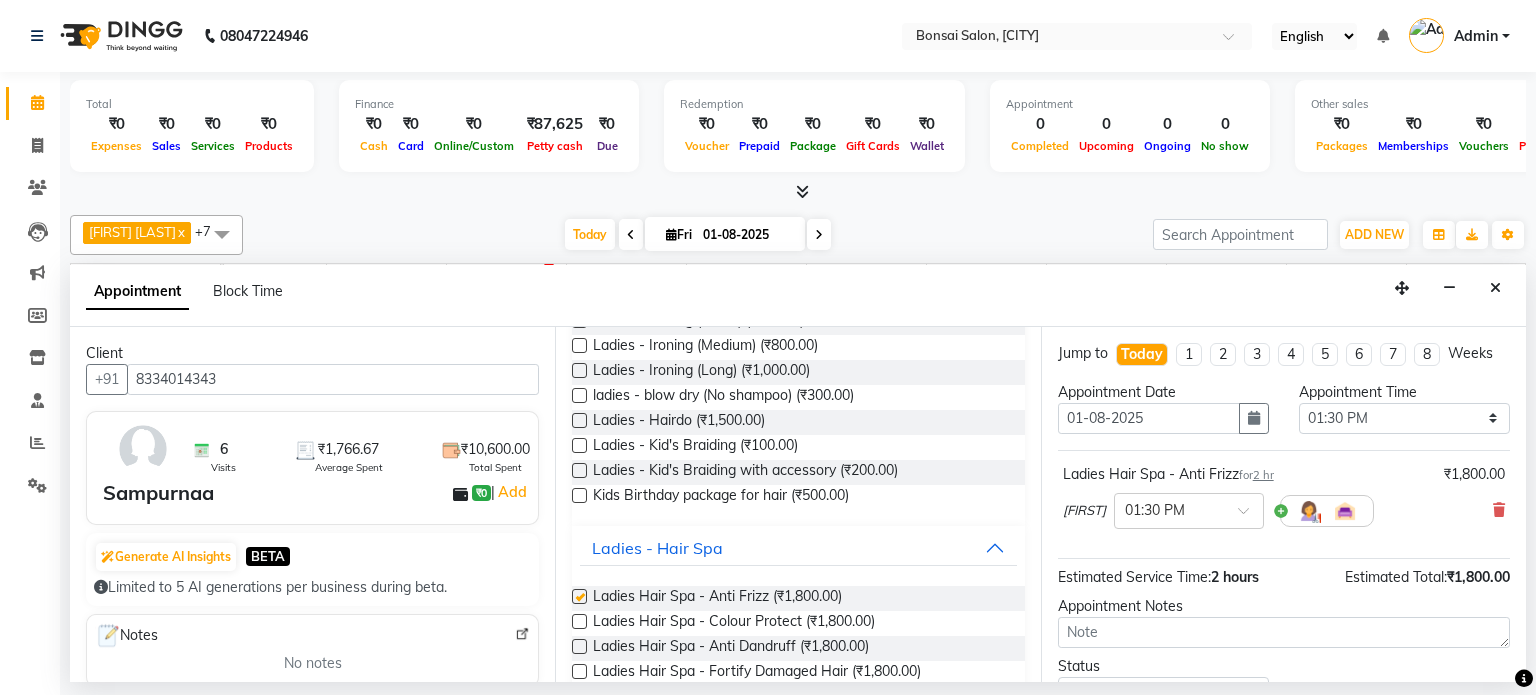 checkbox on "false" 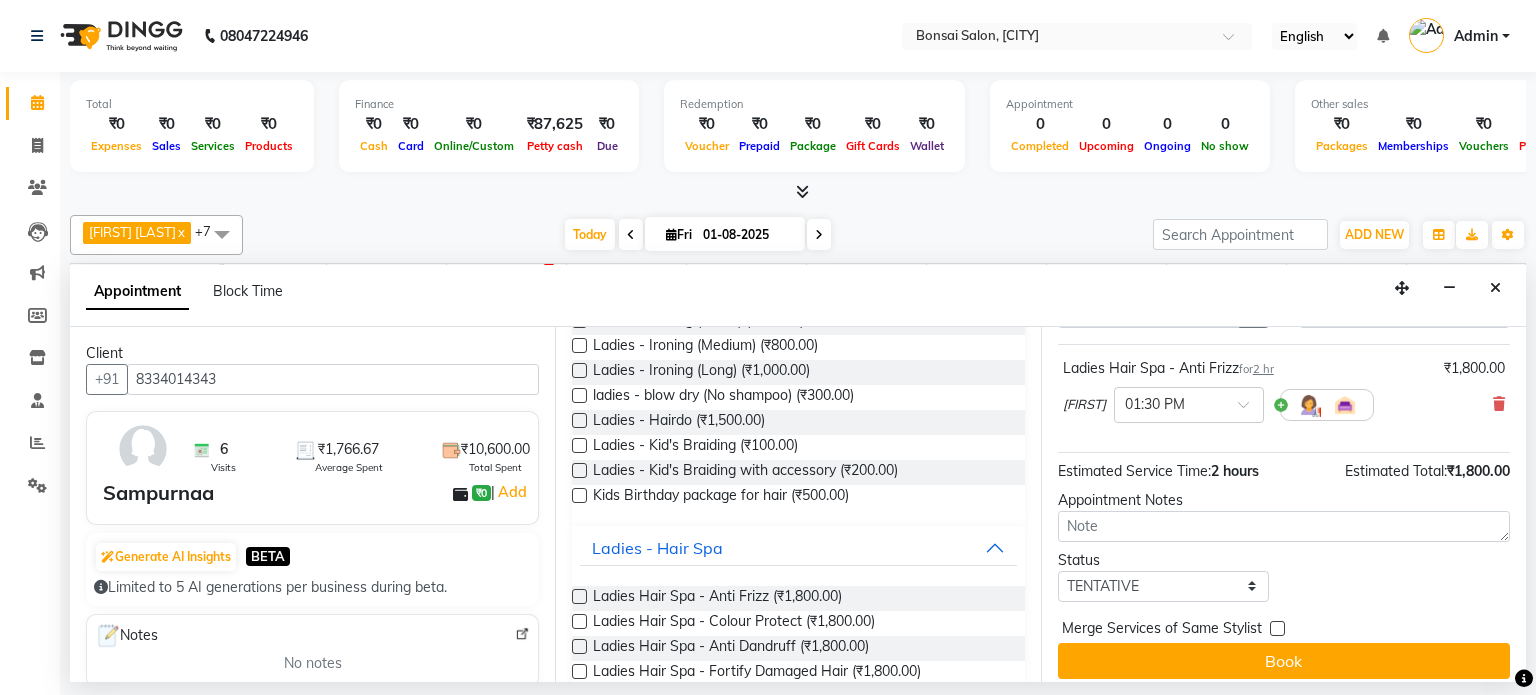 scroll, scrollTop: 117, scrollLeft: 0, axis: vertical 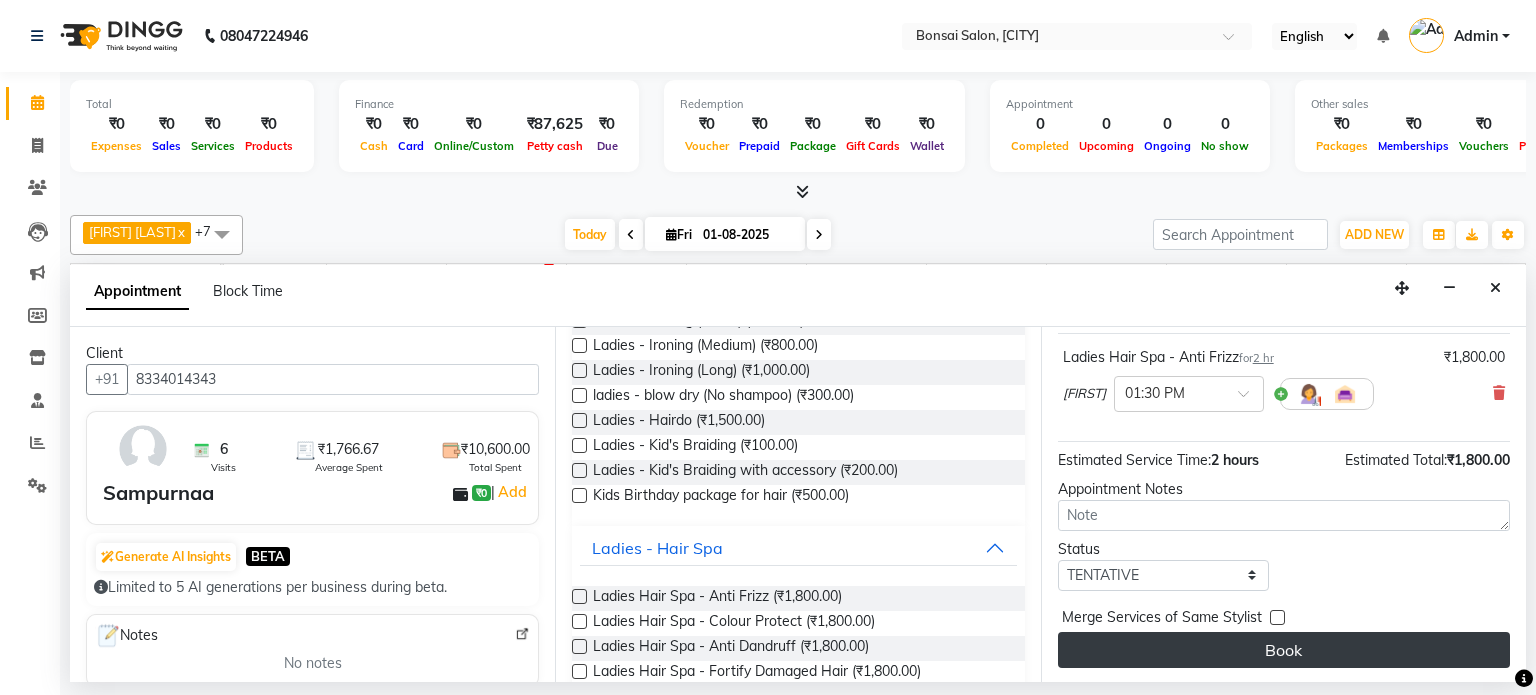 click on "Book" at bounding box center (1284, 650) 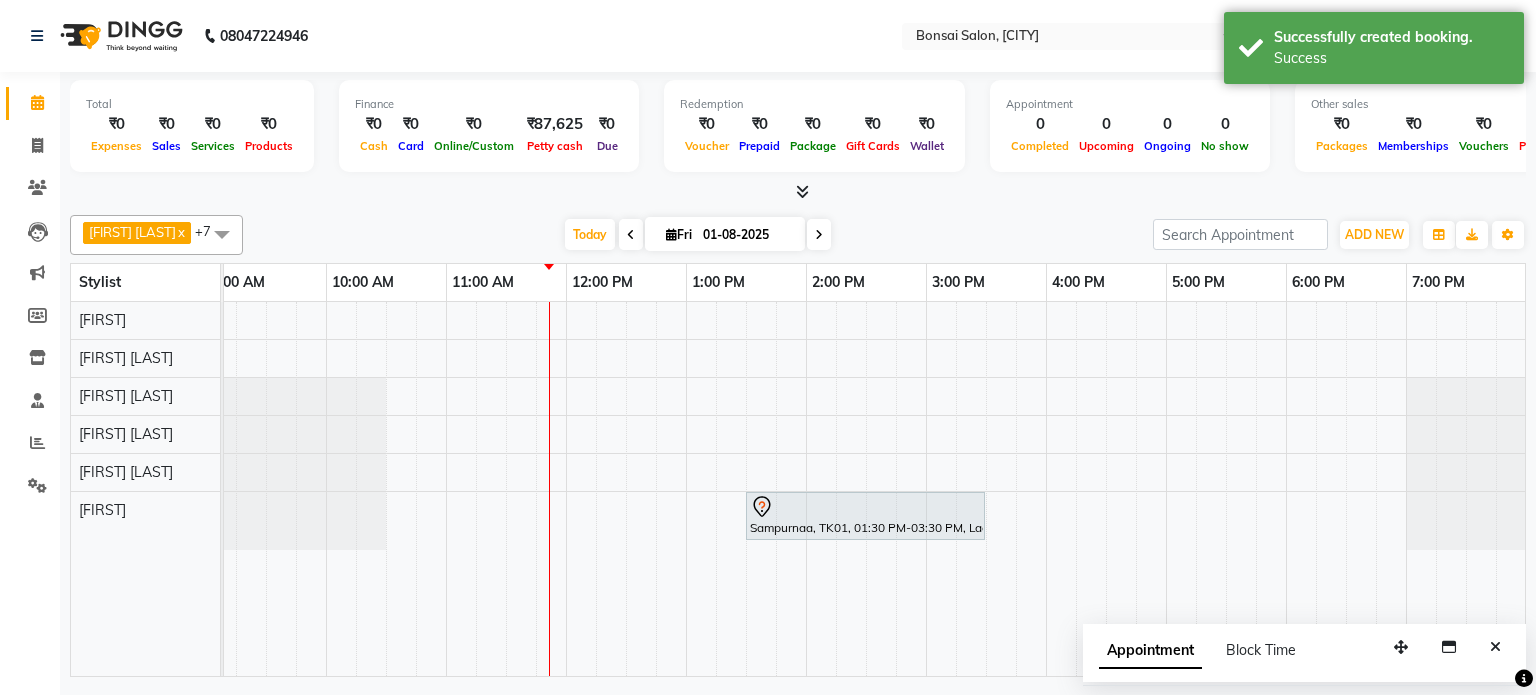 click on "Sampurnaa, TK01, 01:30 PM-03:30 PM, Ladies Hair Spa - Anti Frizz" at bounding box center (866, 489) 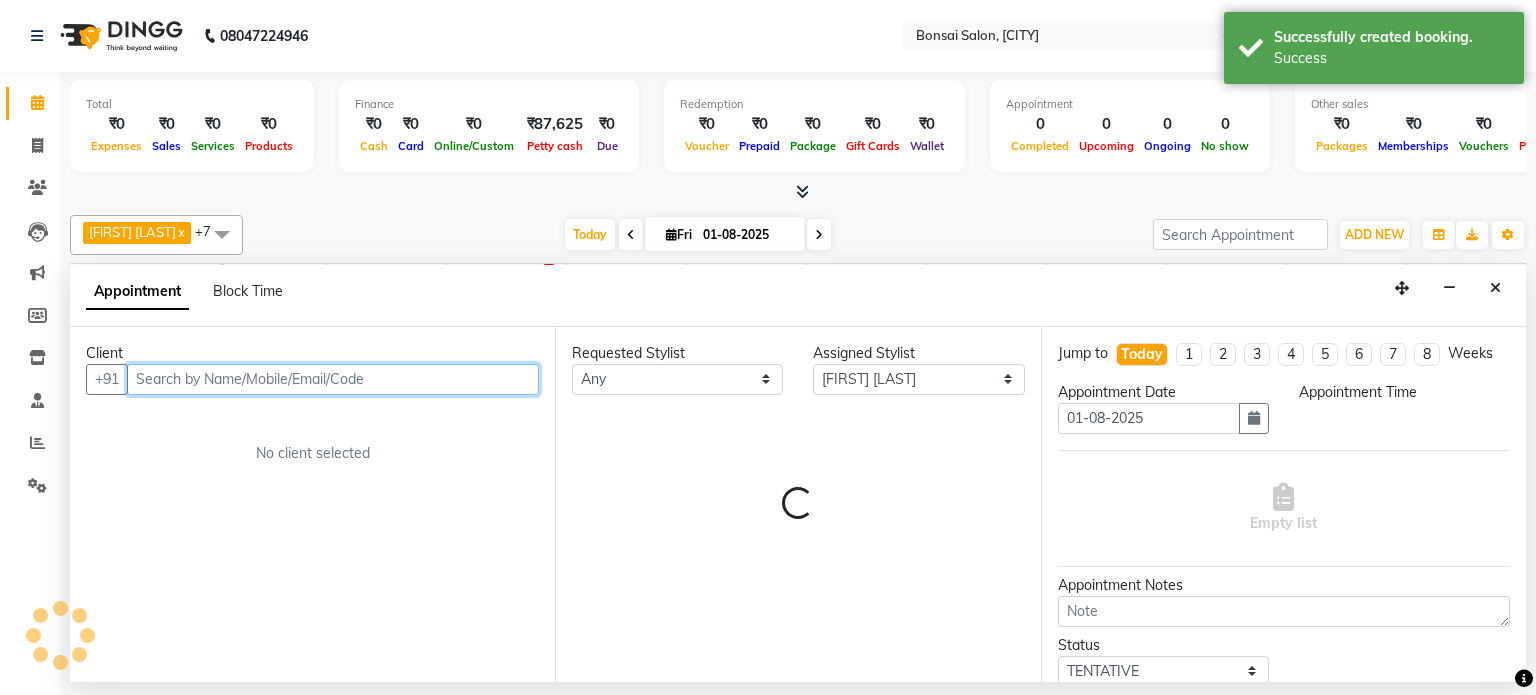 select on "810" 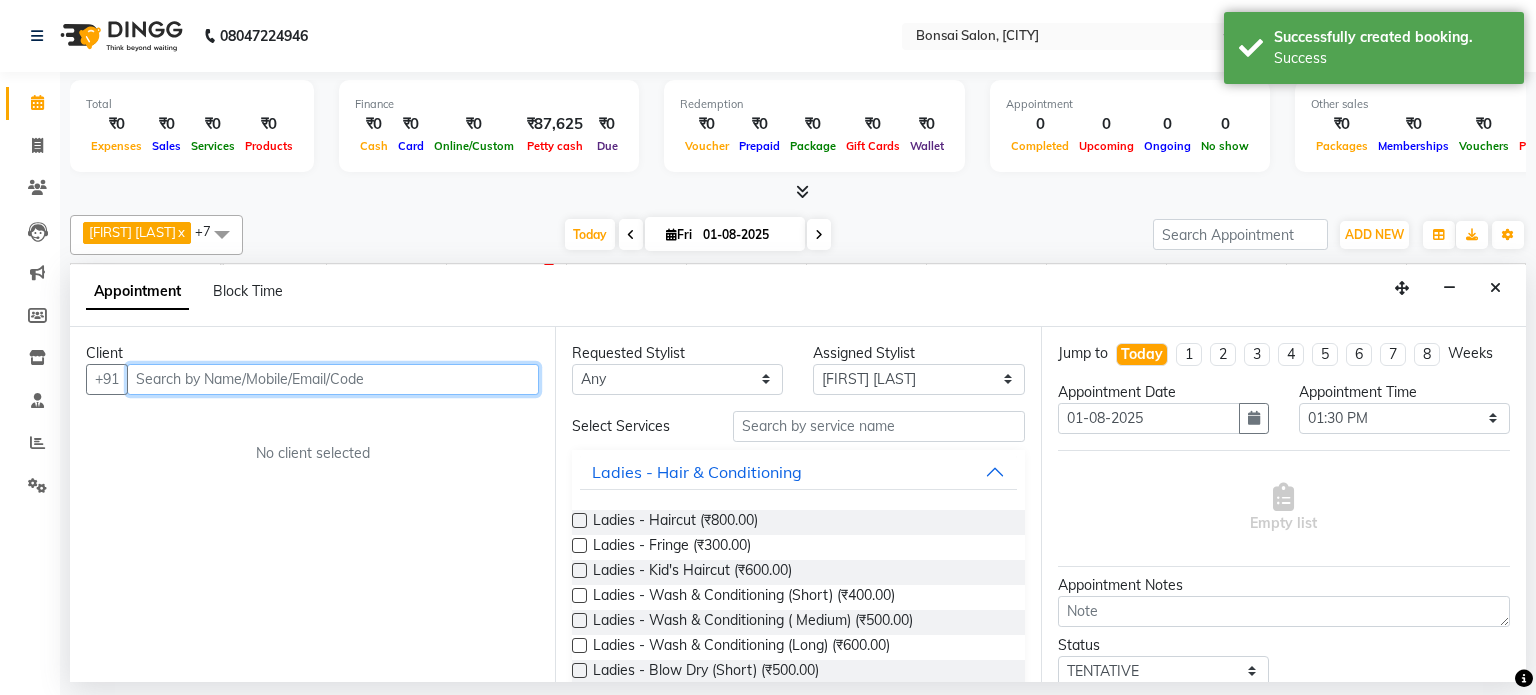 click at bounding box center [333, 379] 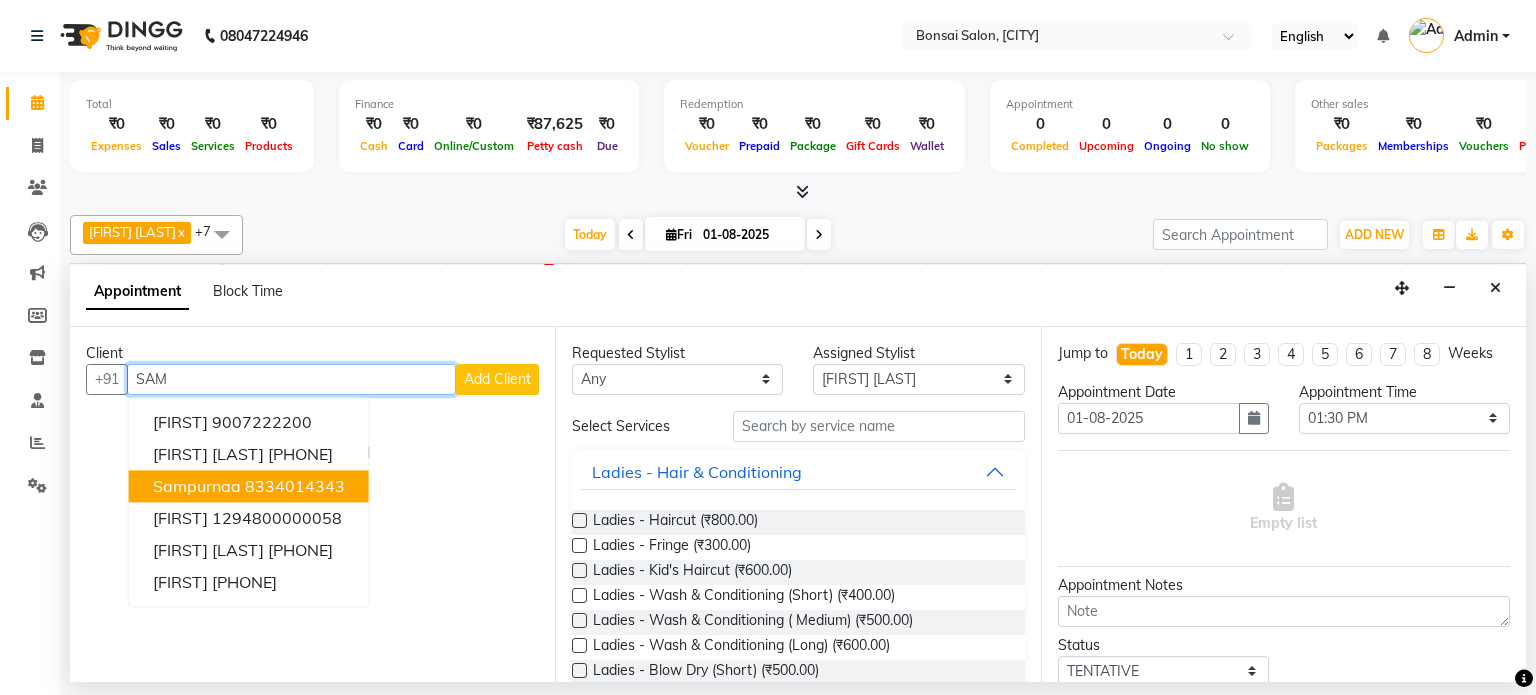 click on "8334014343" at bounding box center [295, 486] 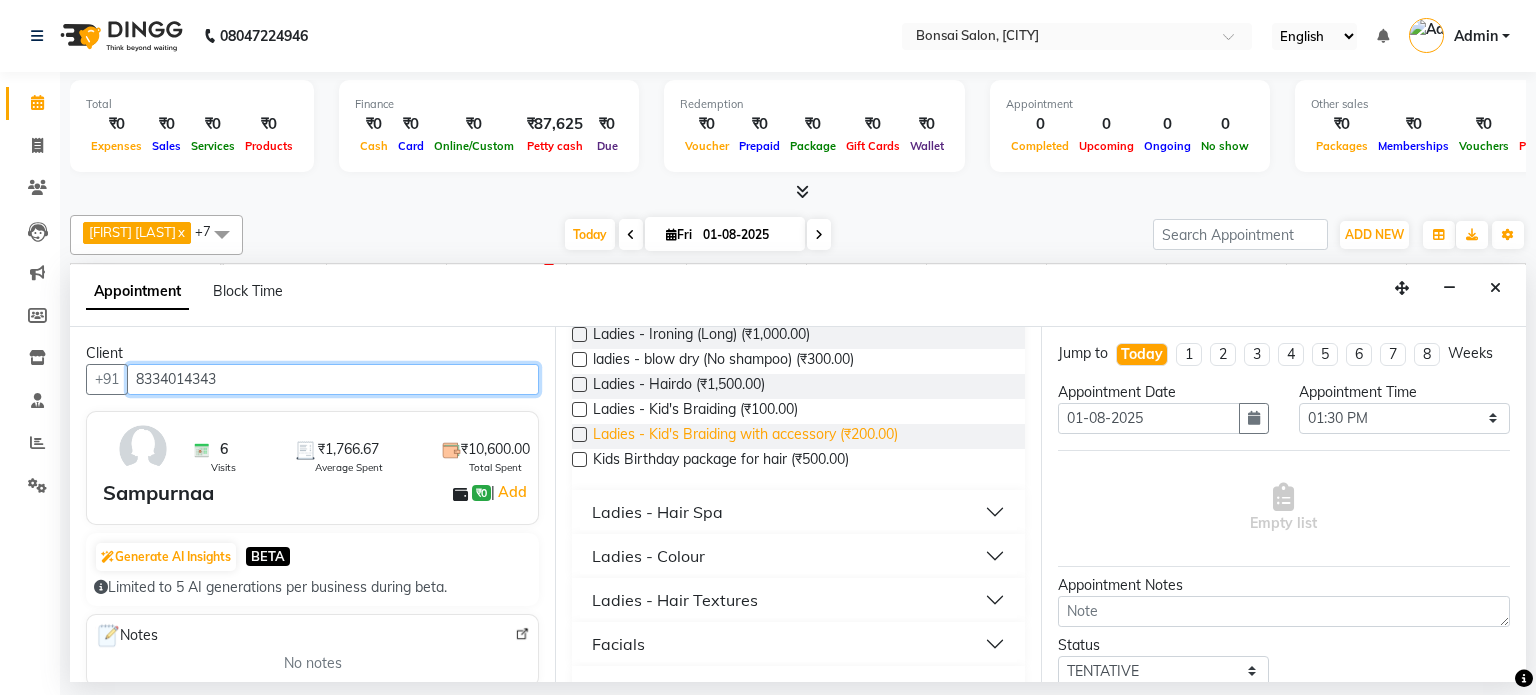 scroll, scrollTop: 600, scrollLeft: 0, axis: vertical 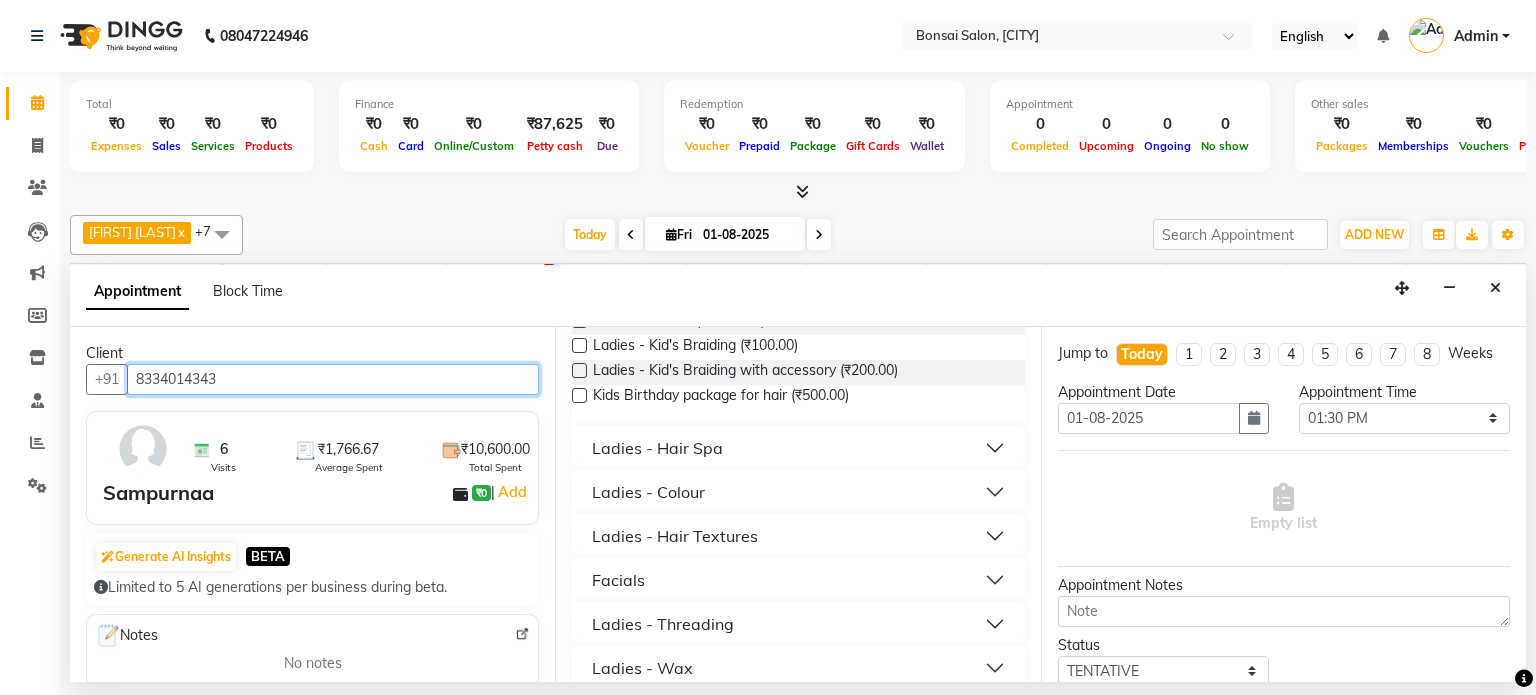 type on "8334014343" 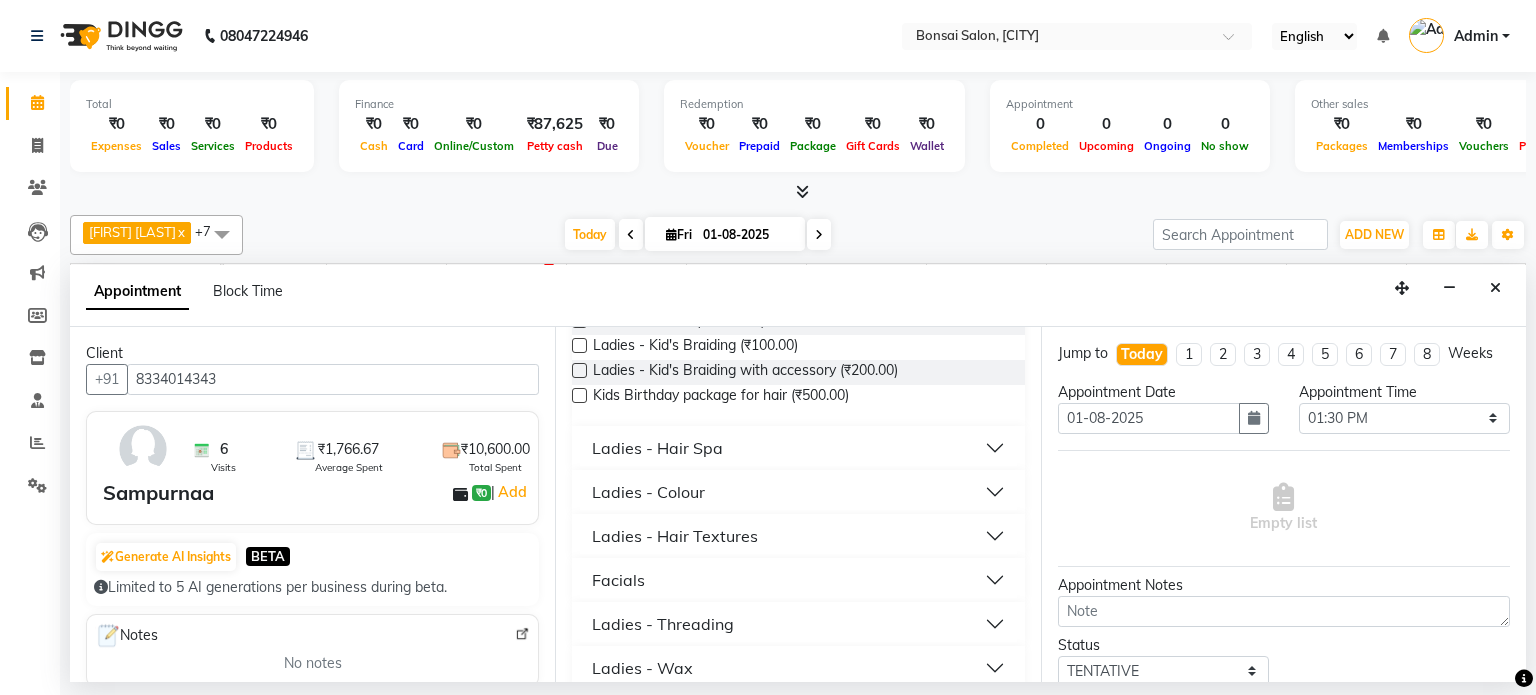 click on "Ladies - Hair Spa" at bounding box center [798, 448] 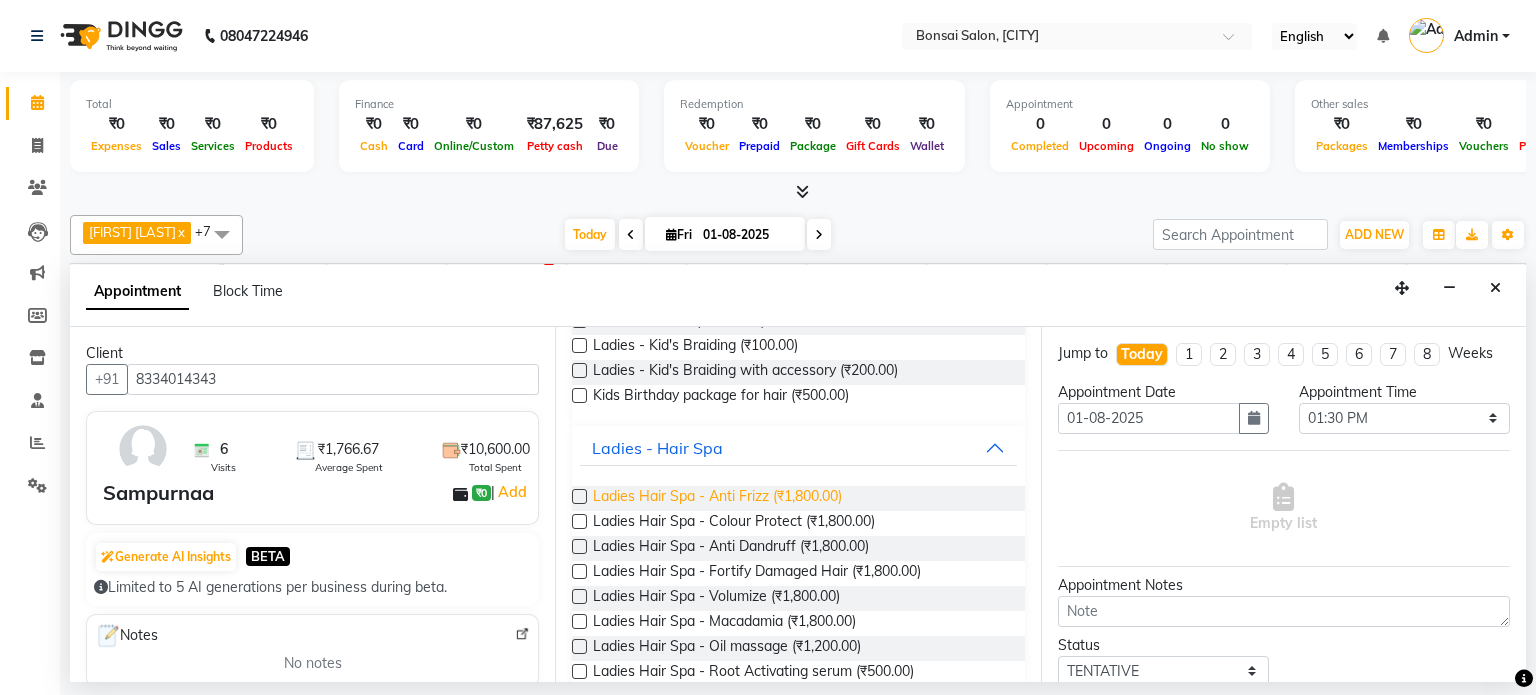 click on "Ladies Hair Spa - Anti Frizz (₹1,800.00)" at bounding box center (717, 498) 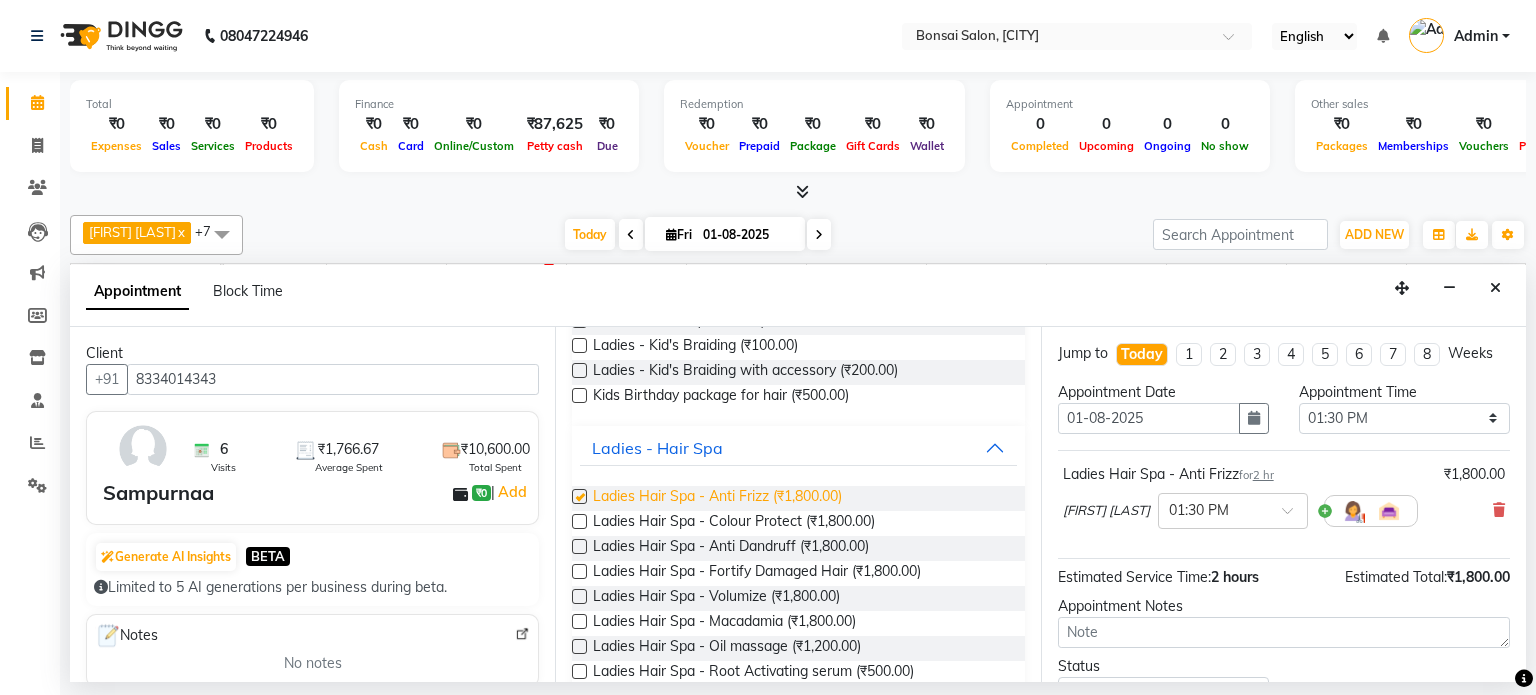 checkbox on "false" 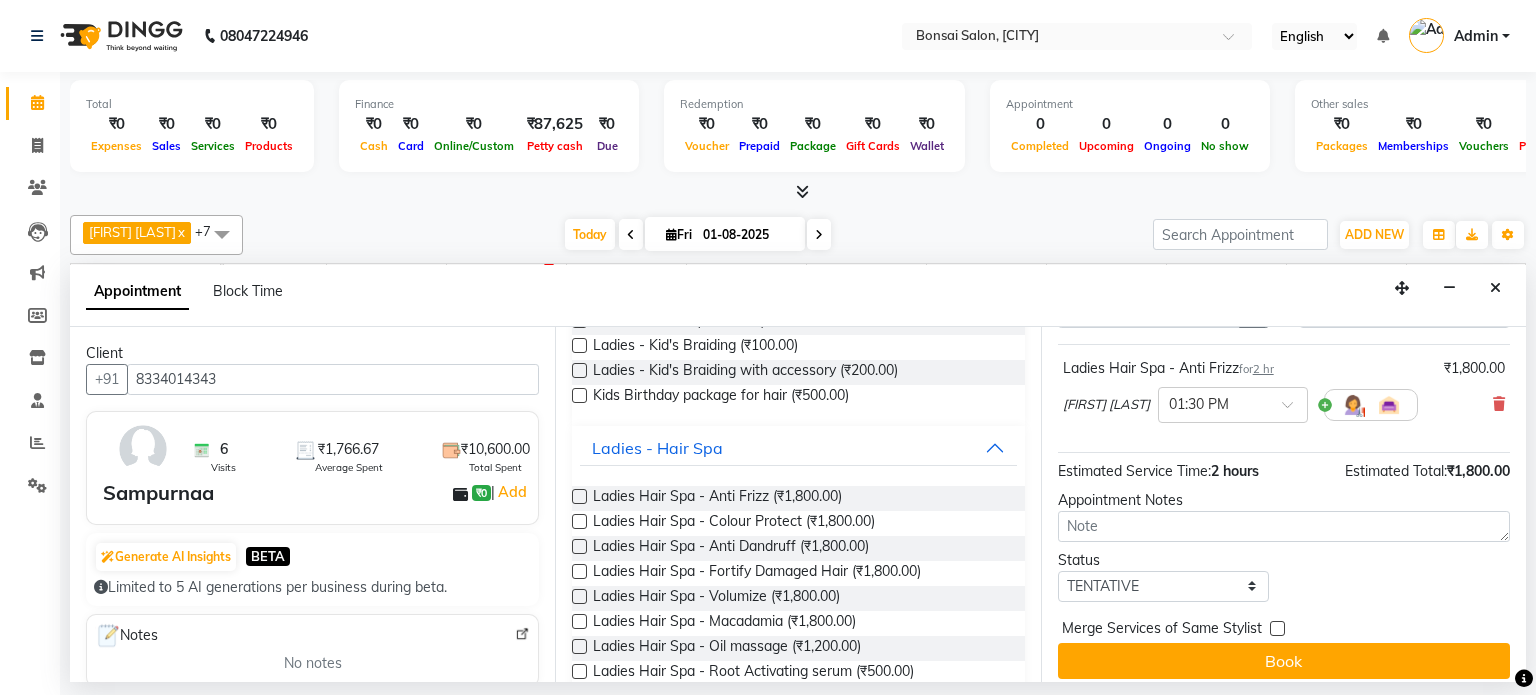 scroll, scrollTop: 117, scrollLeft: 0, axis: vertical 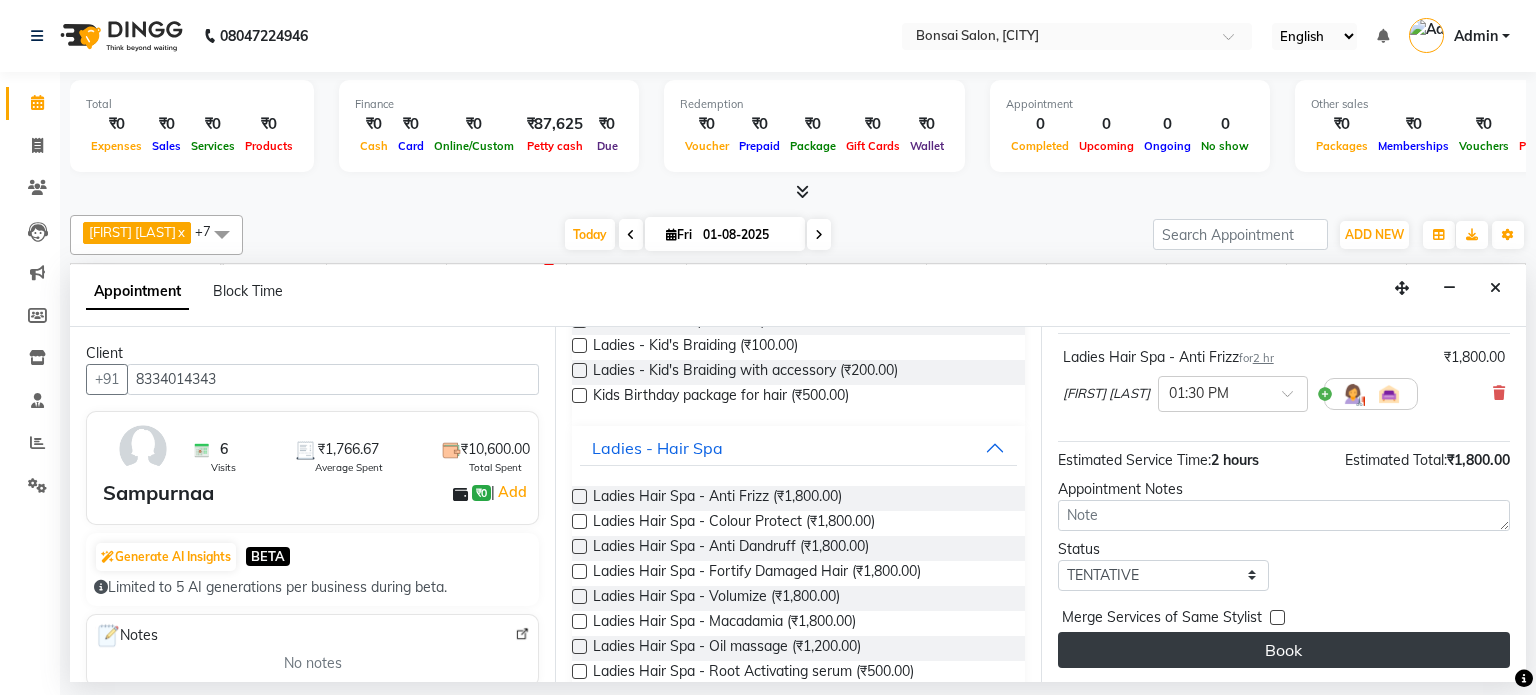 click on "Book" at bounding box center (1284, 650) 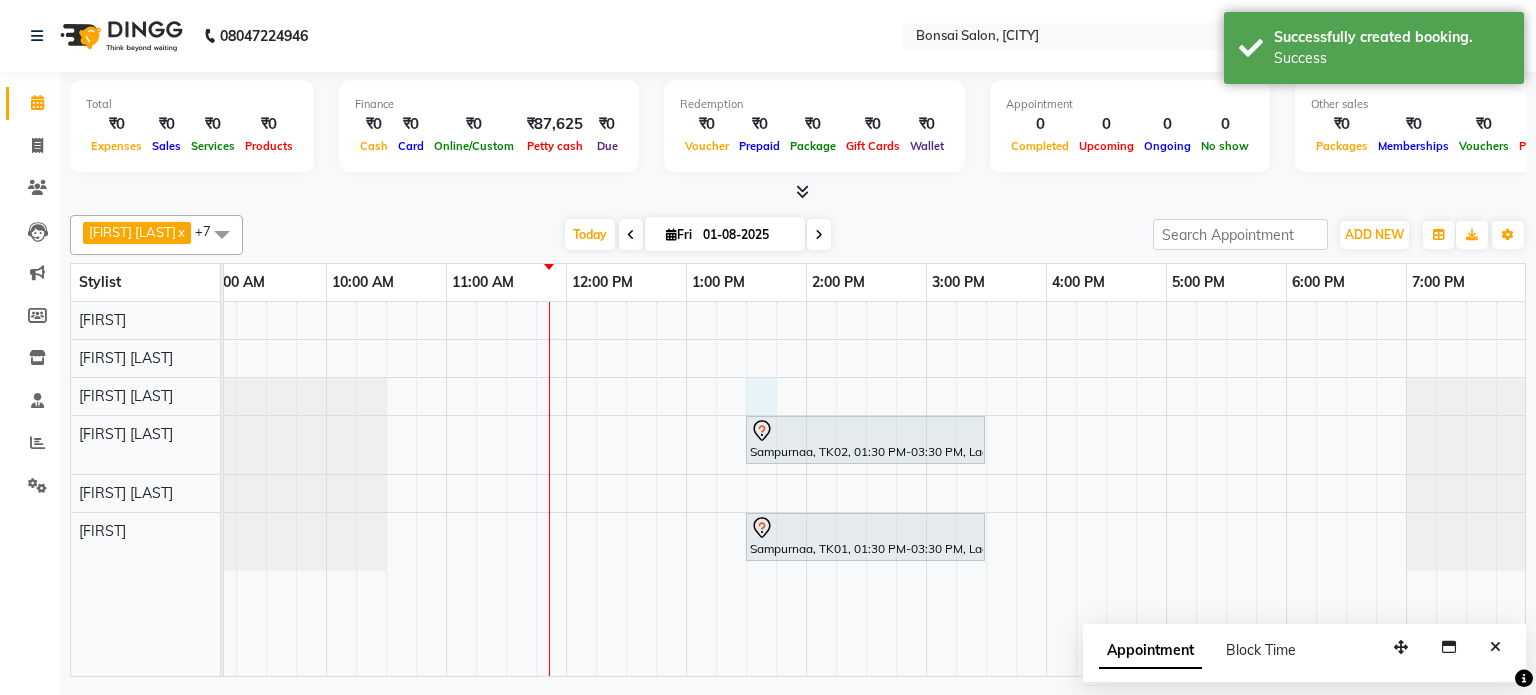 click on "Sampurnaa, TK02, 01:30 PM-03:30 PM, Ladies Hair Spa - Anti Frizz             Sampurnaa, TK01, 01:30 PM-03:30 PM, Ladies Hair Spa - Anti Frizz" at bounding box center (866, 489) 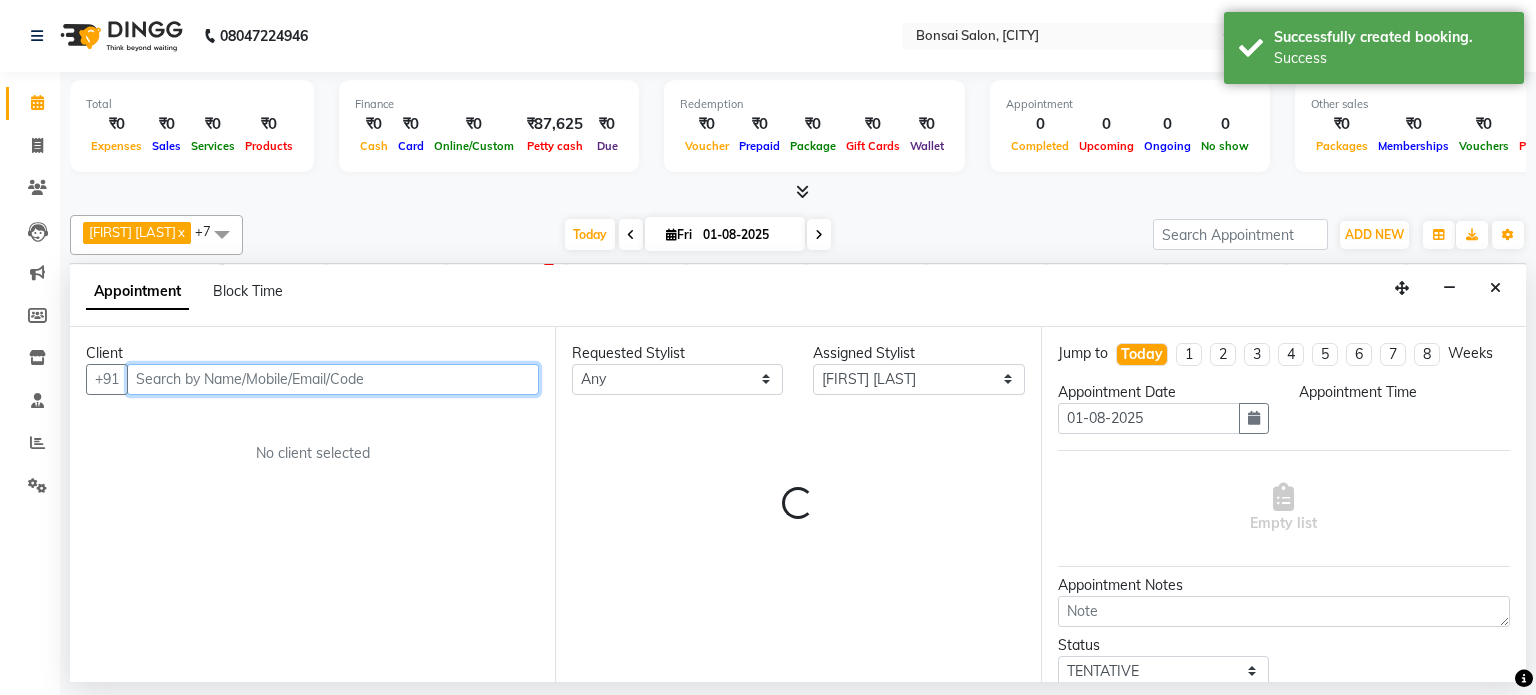 select on "810" 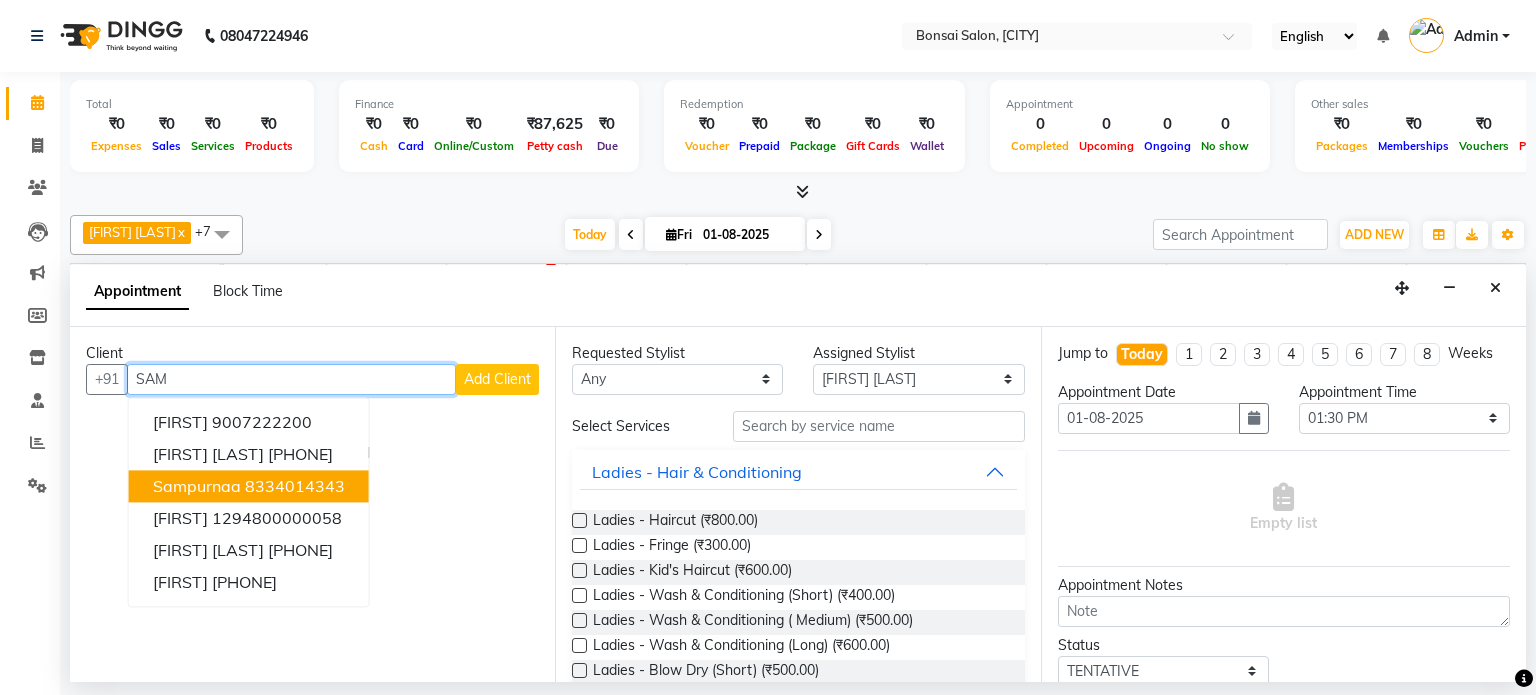 click on "8334014343" at bounding box center (295, 486) 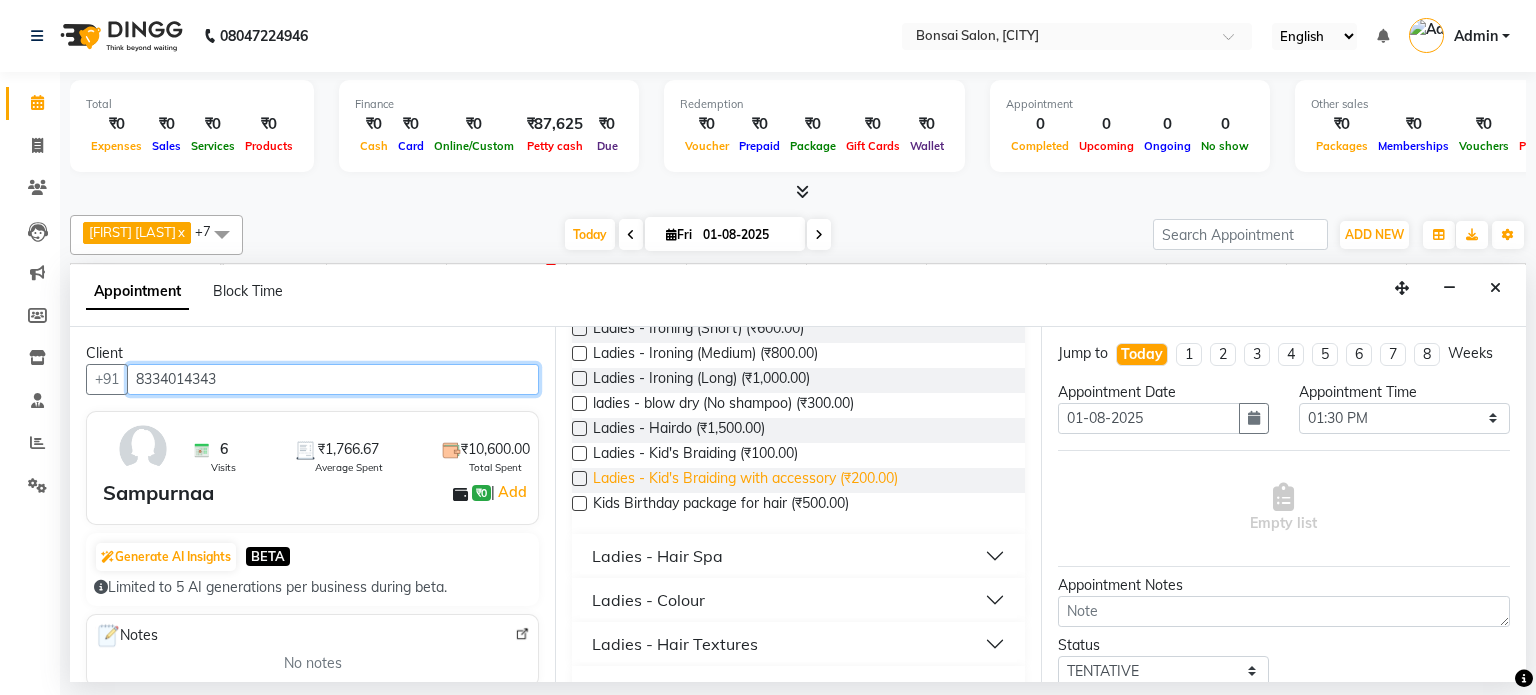 scroll, scrollTop: 500, scrollLeft: 0, axis: vertical 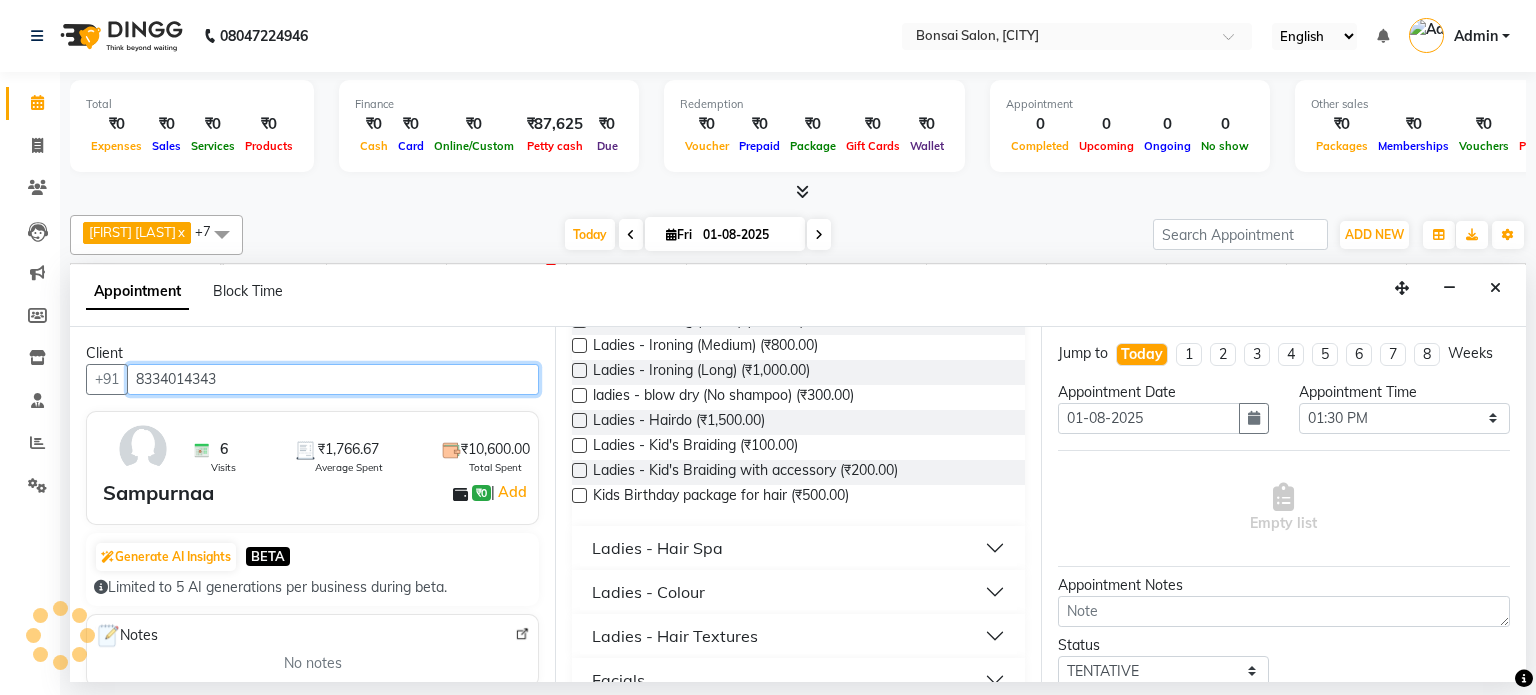 type on "8334014343" 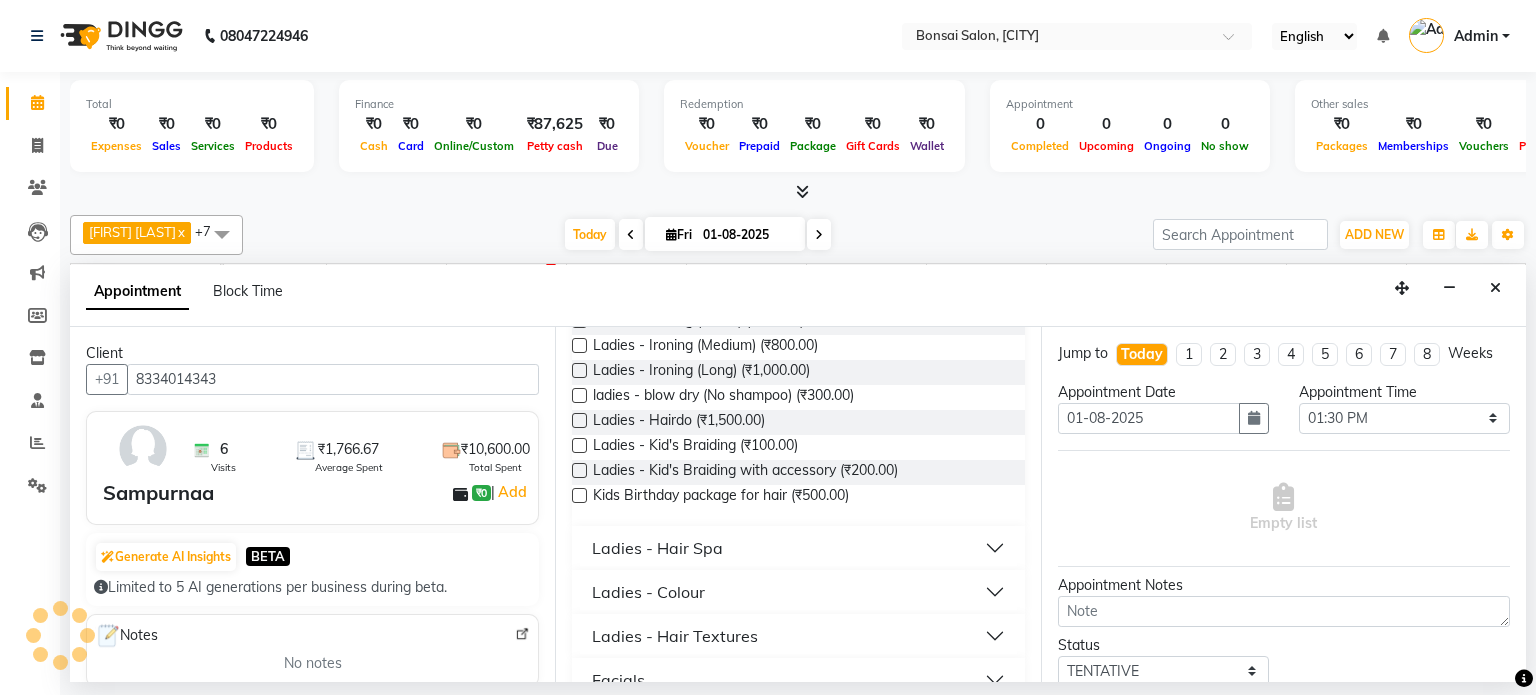click on "Ladies - Colour" at bounding box center (648, 592) 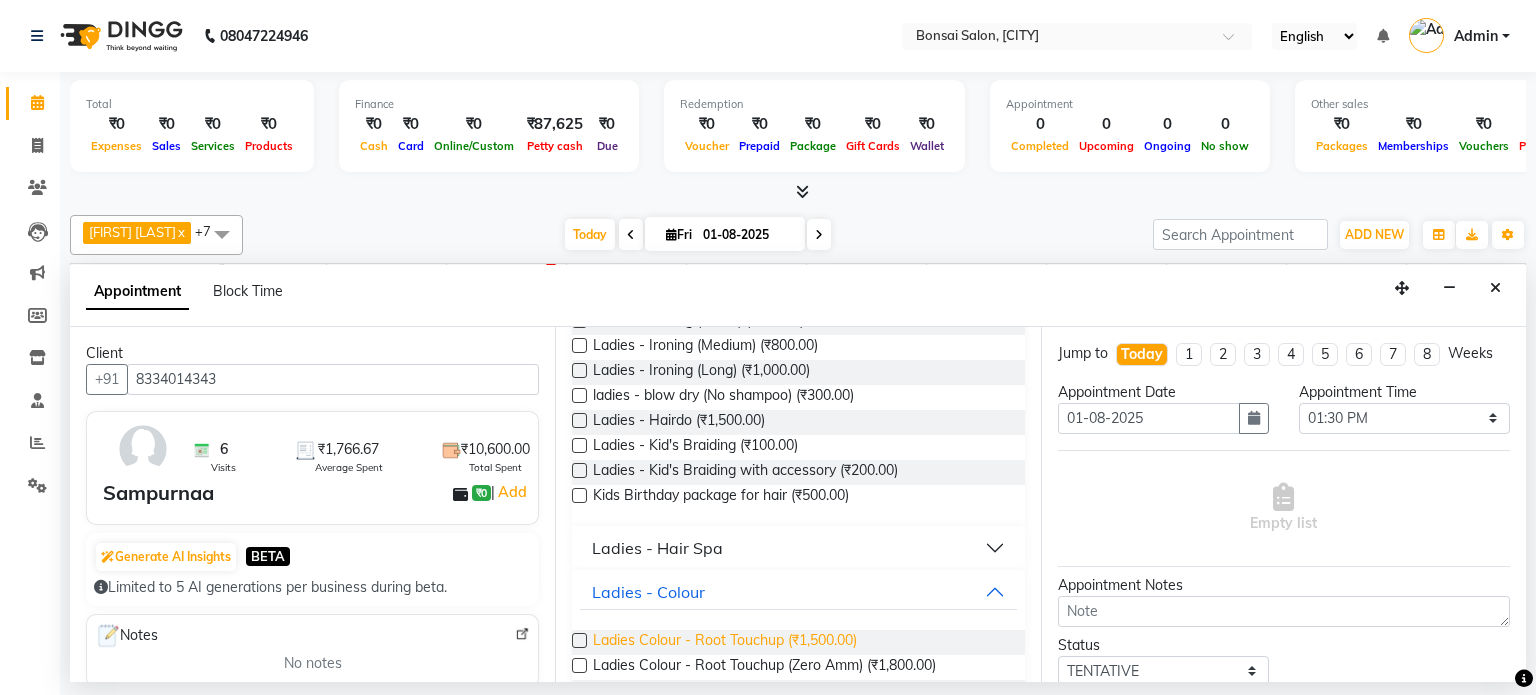 click on "Ladies Colour - Root Touchup (₹1,500.00)" at bounding box center [725, 642] 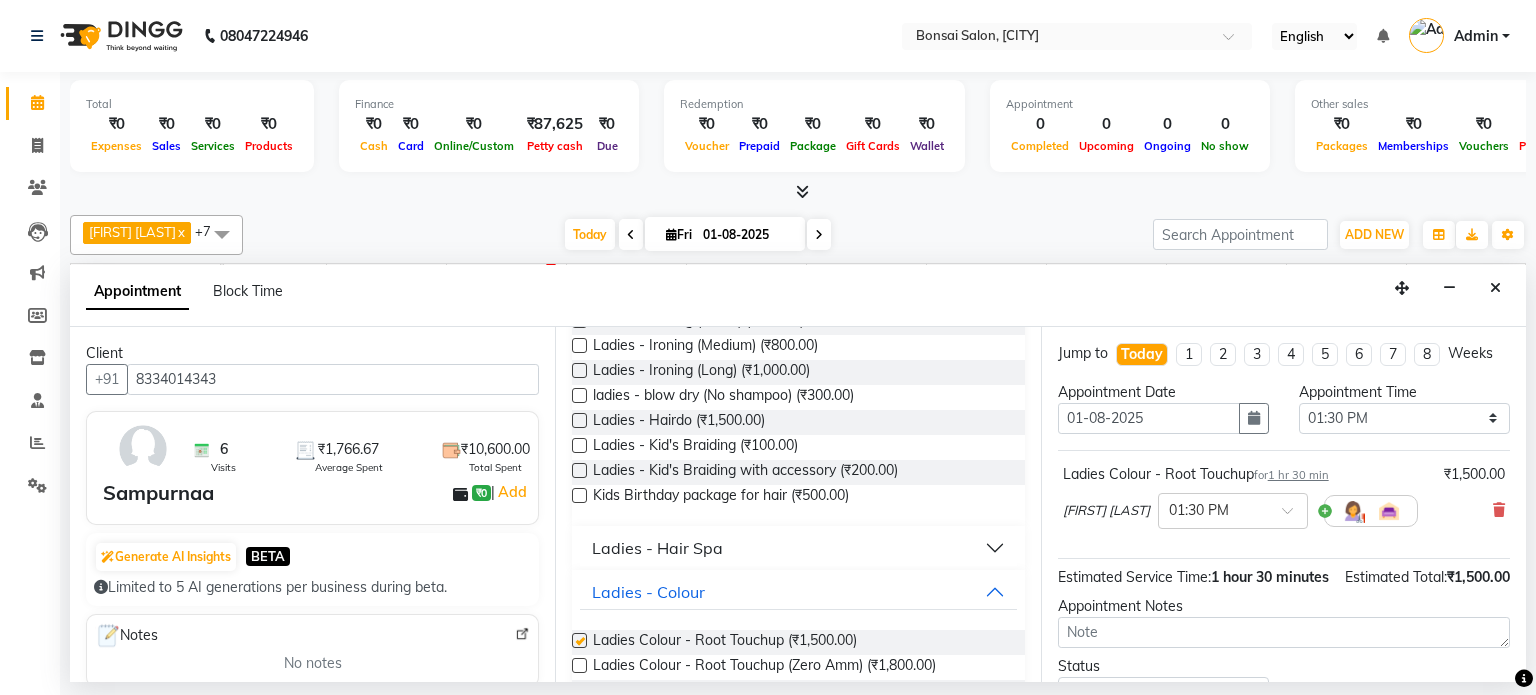 checkbox on "false" 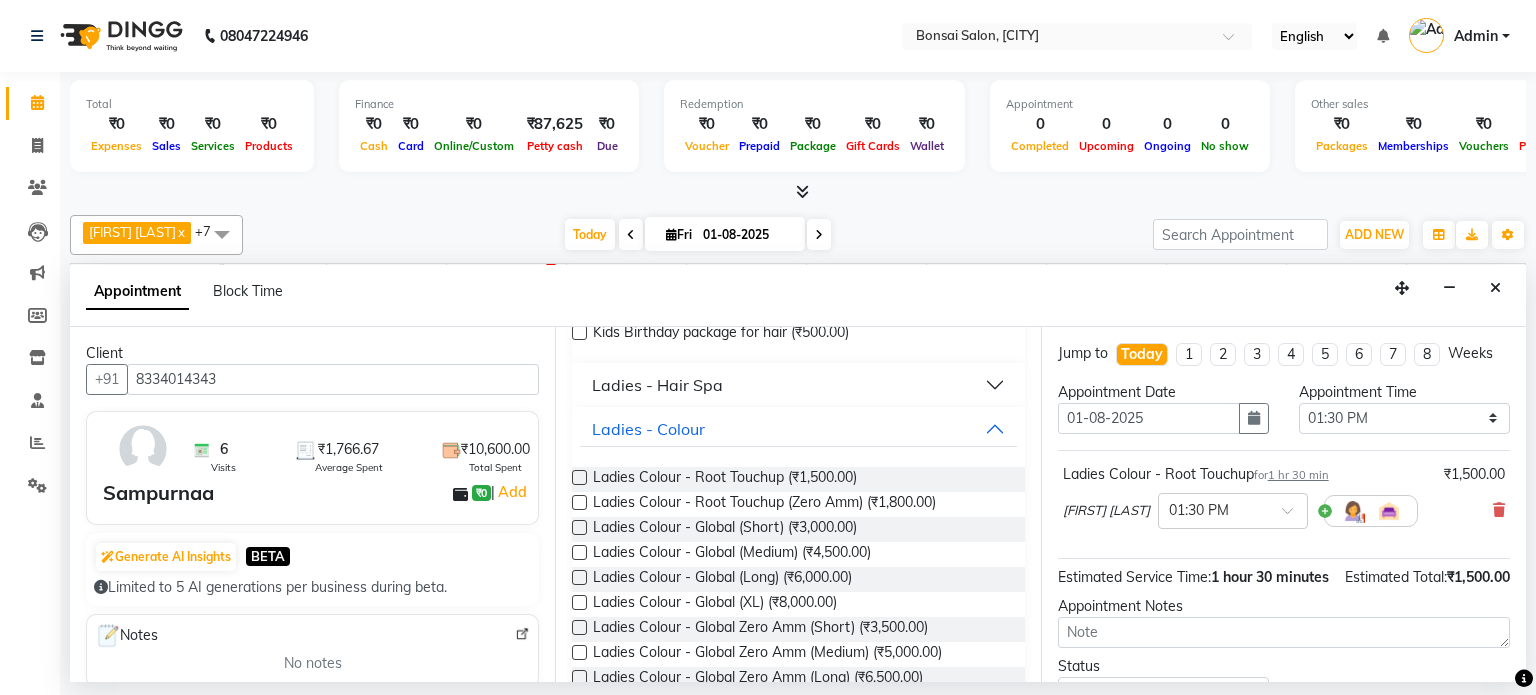 scroll, scrollTop: 700, scrollLeft: 0, axis: vertical 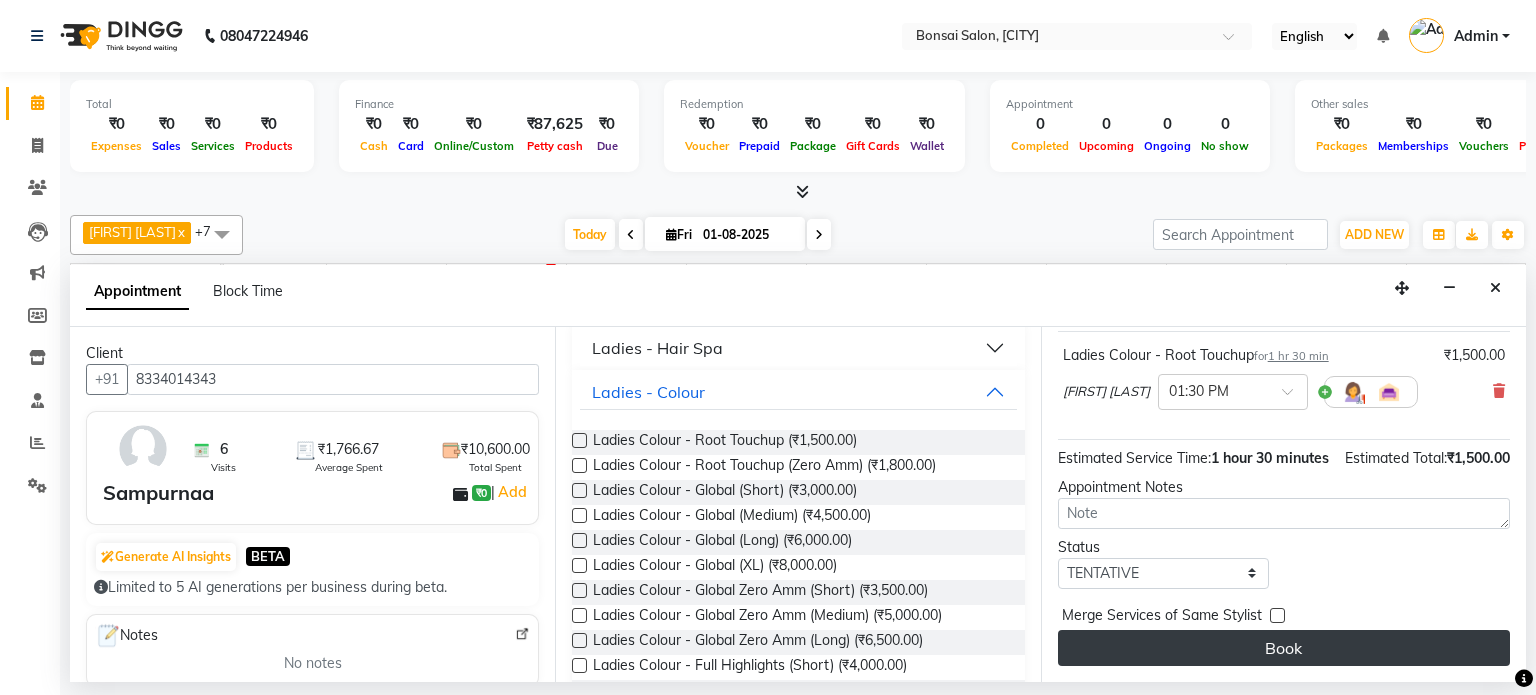 click on "Book" at bounding box center (1284, 648) 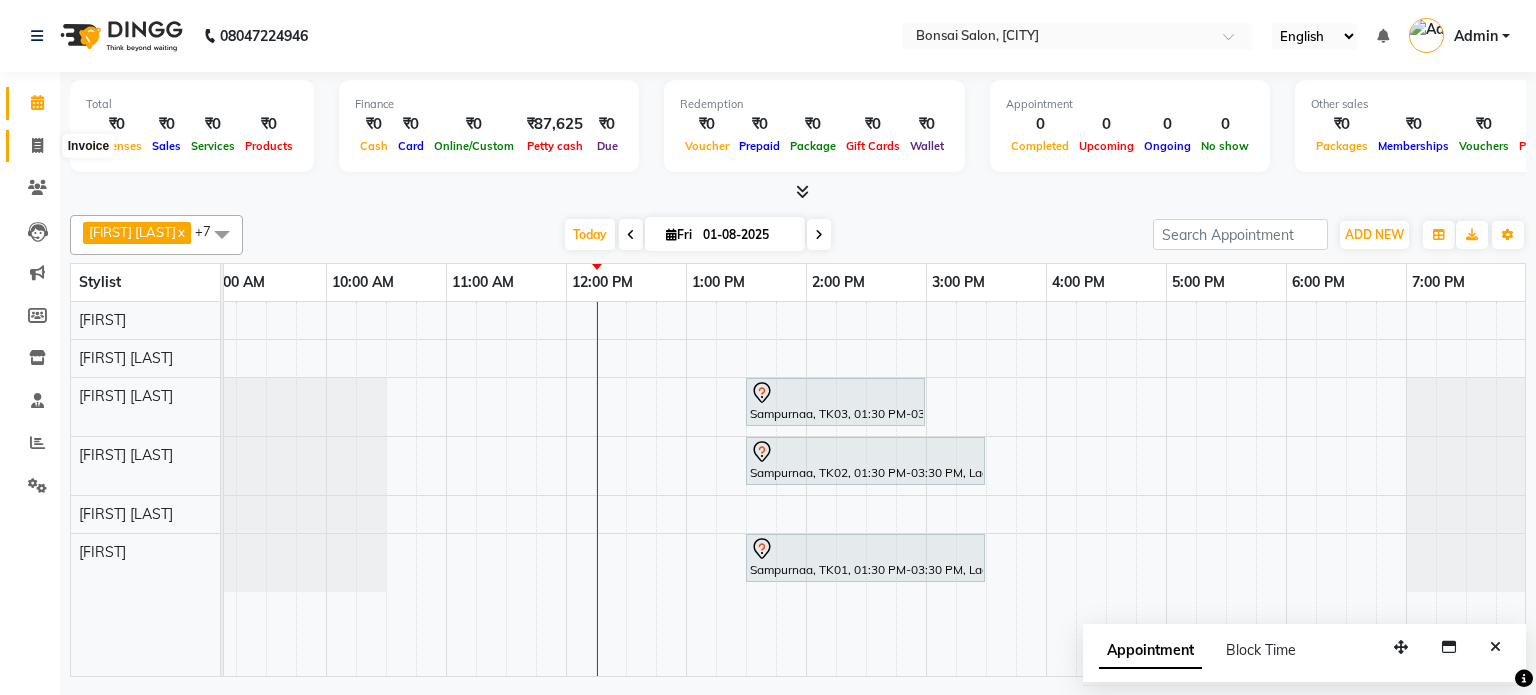 click 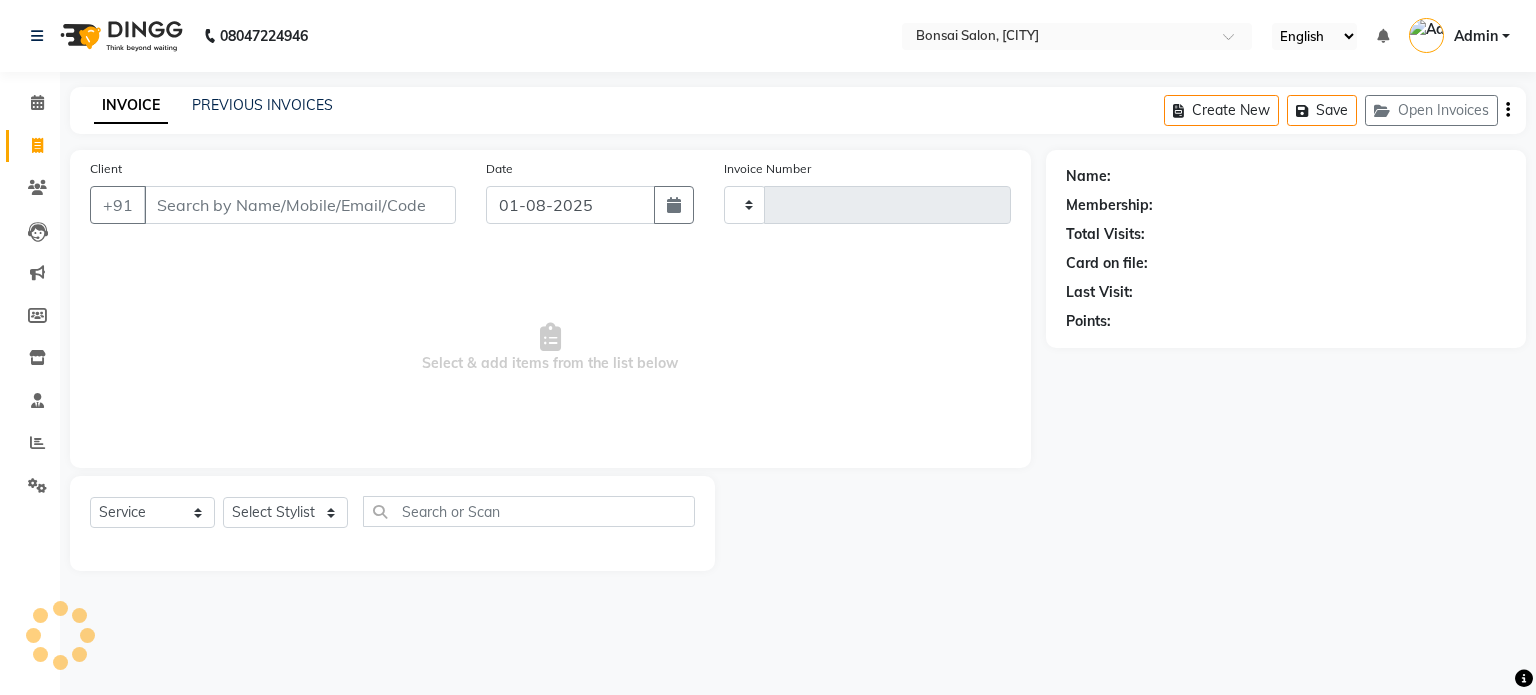 type on "0616" 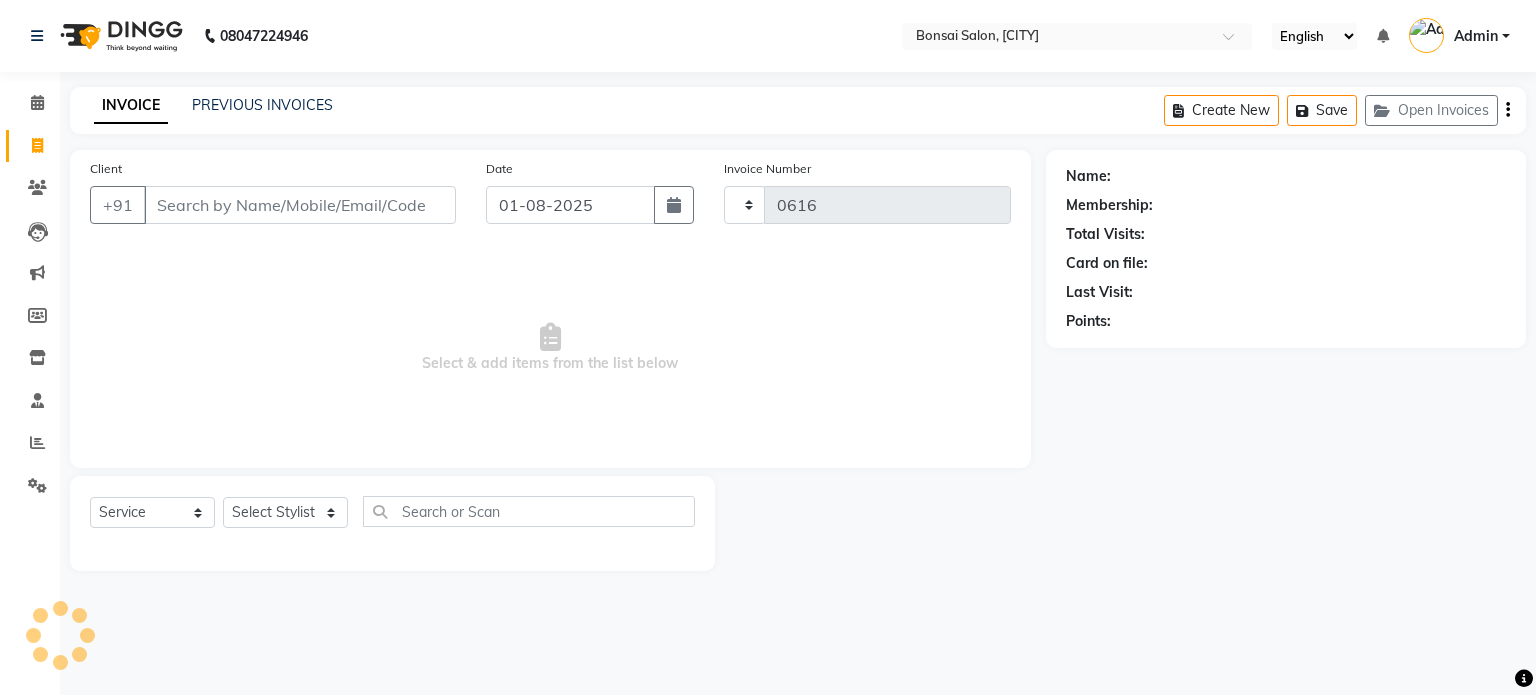 select on "6719" 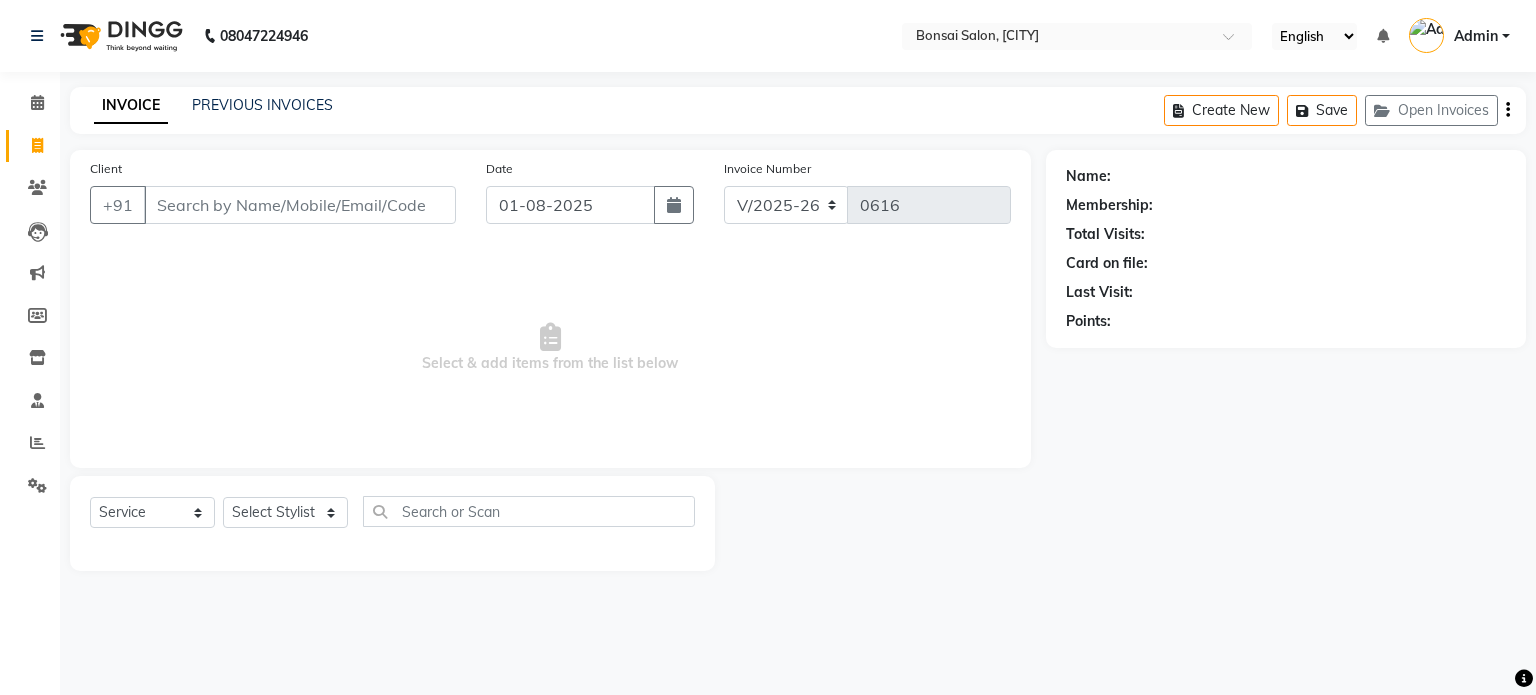 click on "Client" at bounding box center (300, 205) 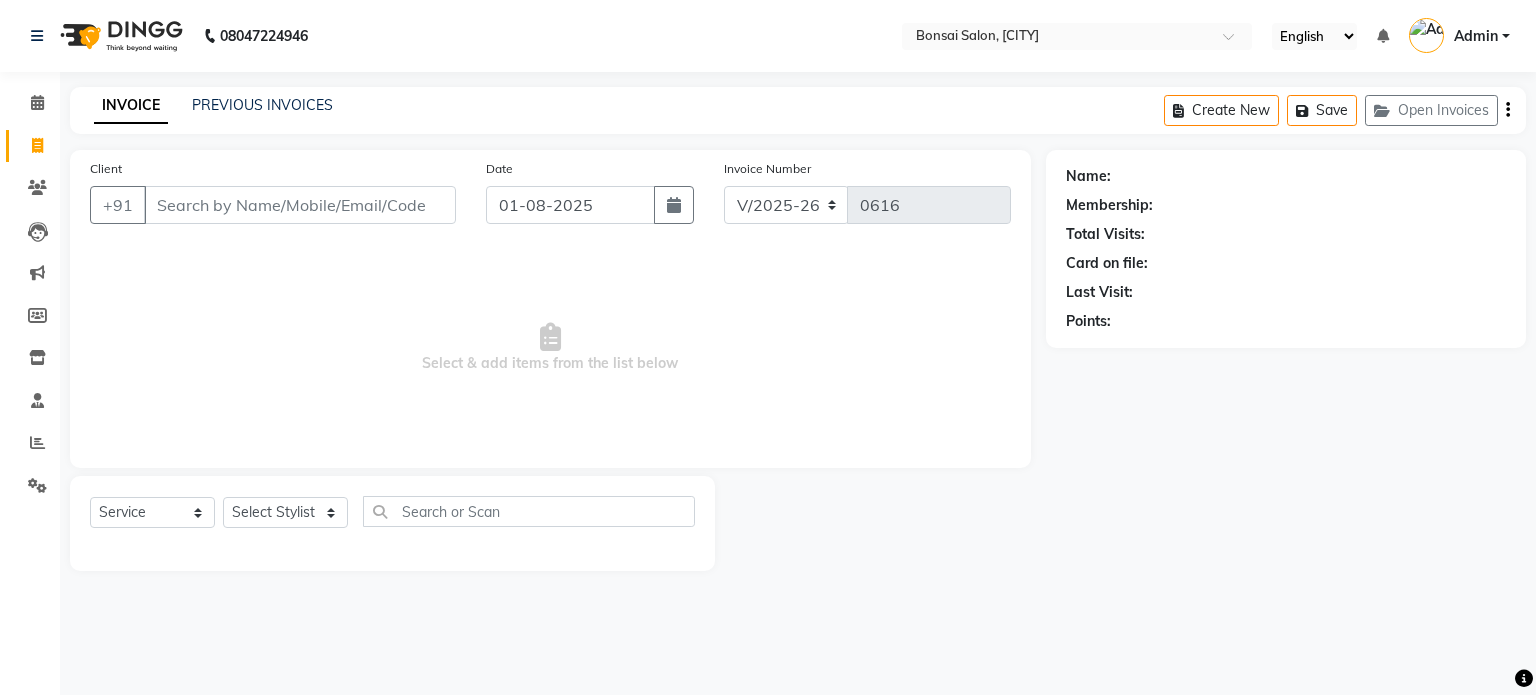 type on "M" 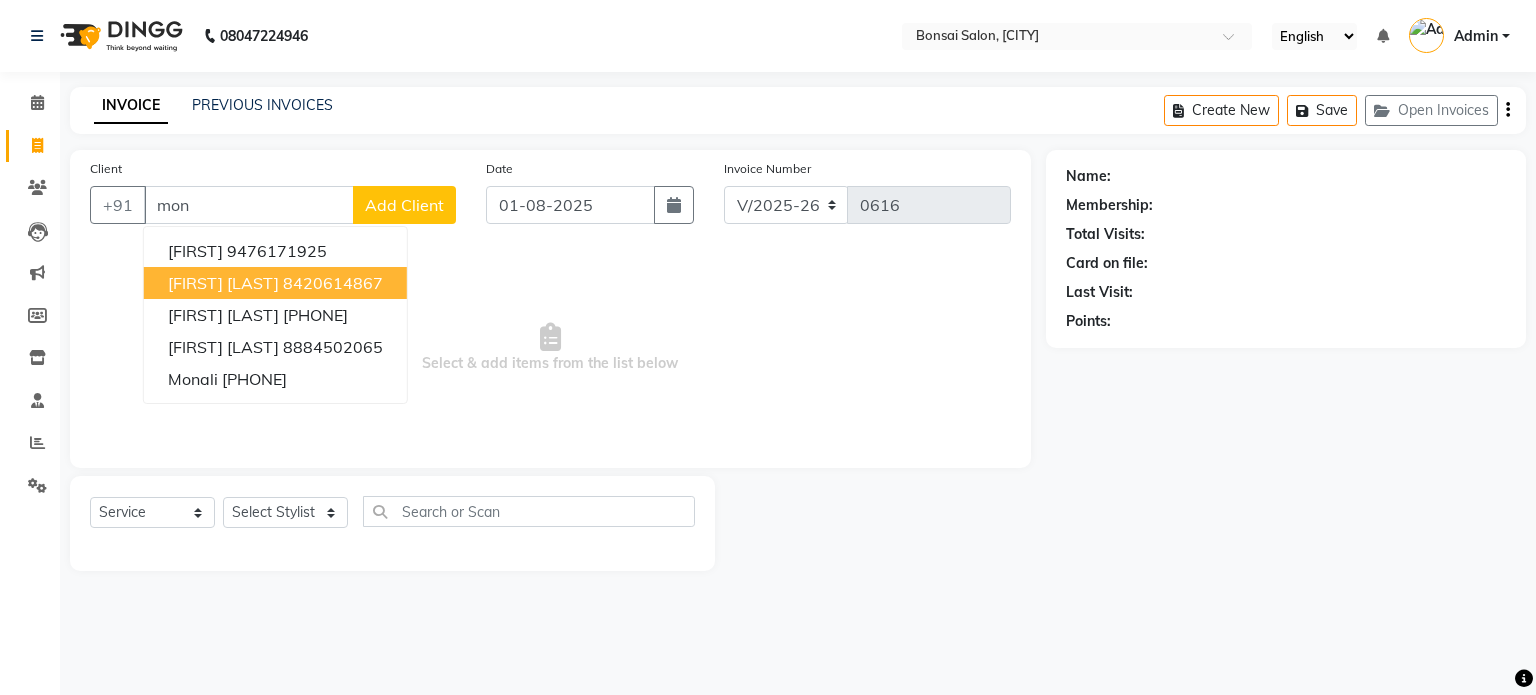 click on "[FIRST] [LAST]" at bounding box center [223, 283] 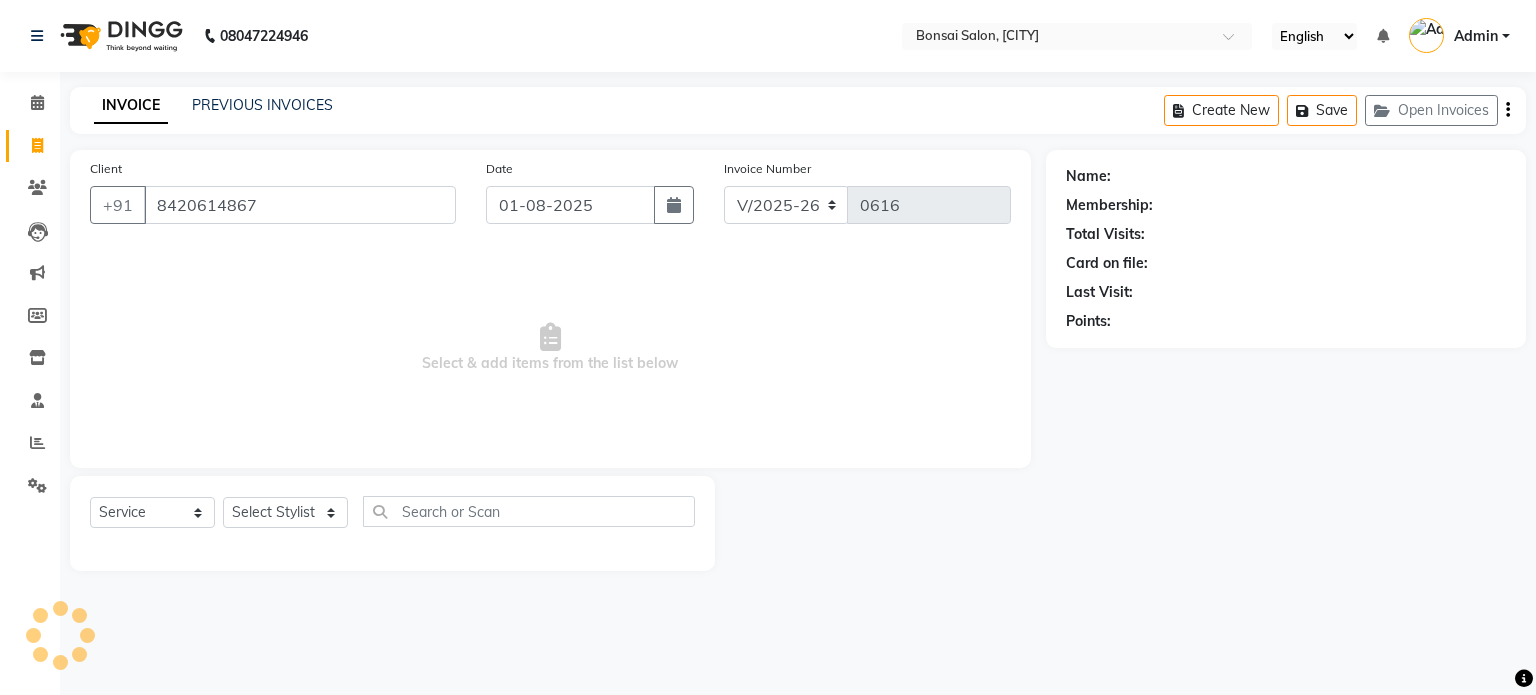 type on "8420614867" 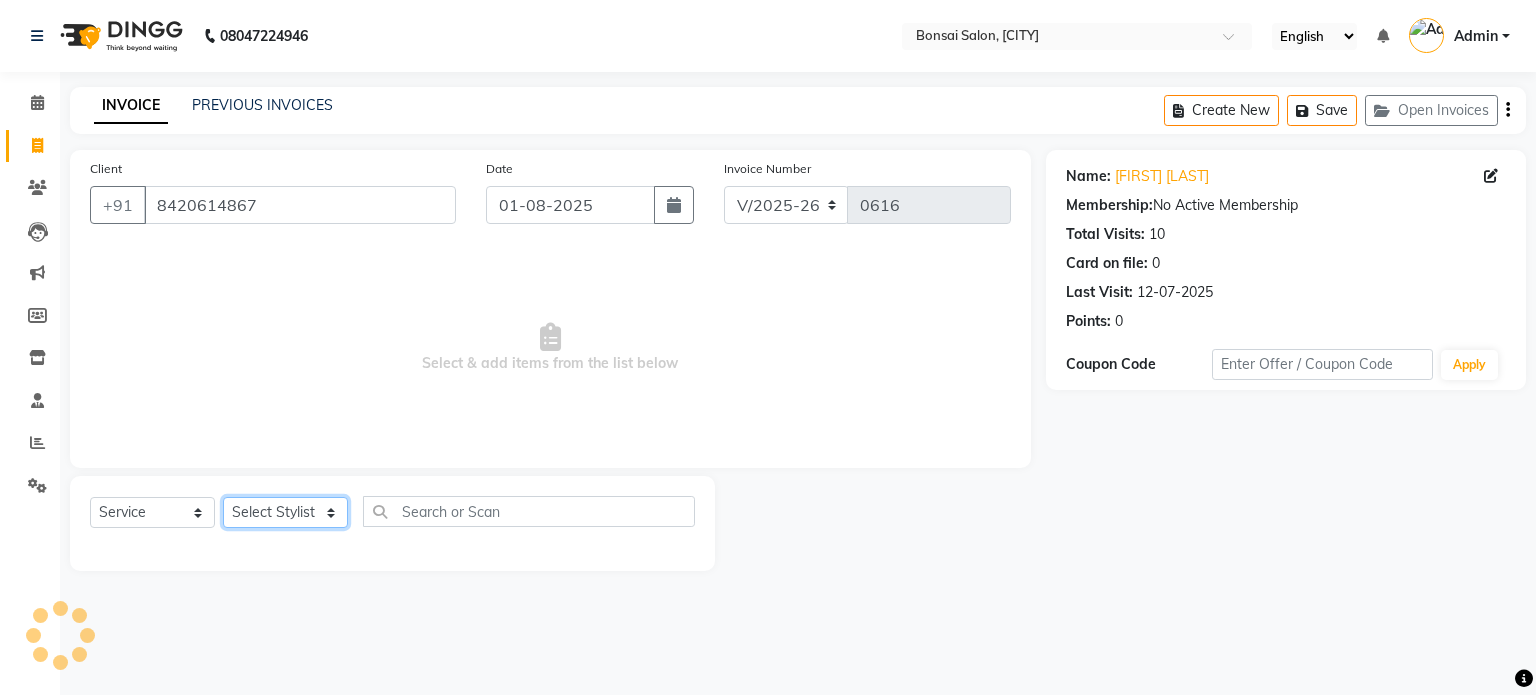 click on "Select Stylist Erik Kathy Kazol Thakuri Rahmat Ali Rohit Pradhan Shoiab Sujata Ghosh" 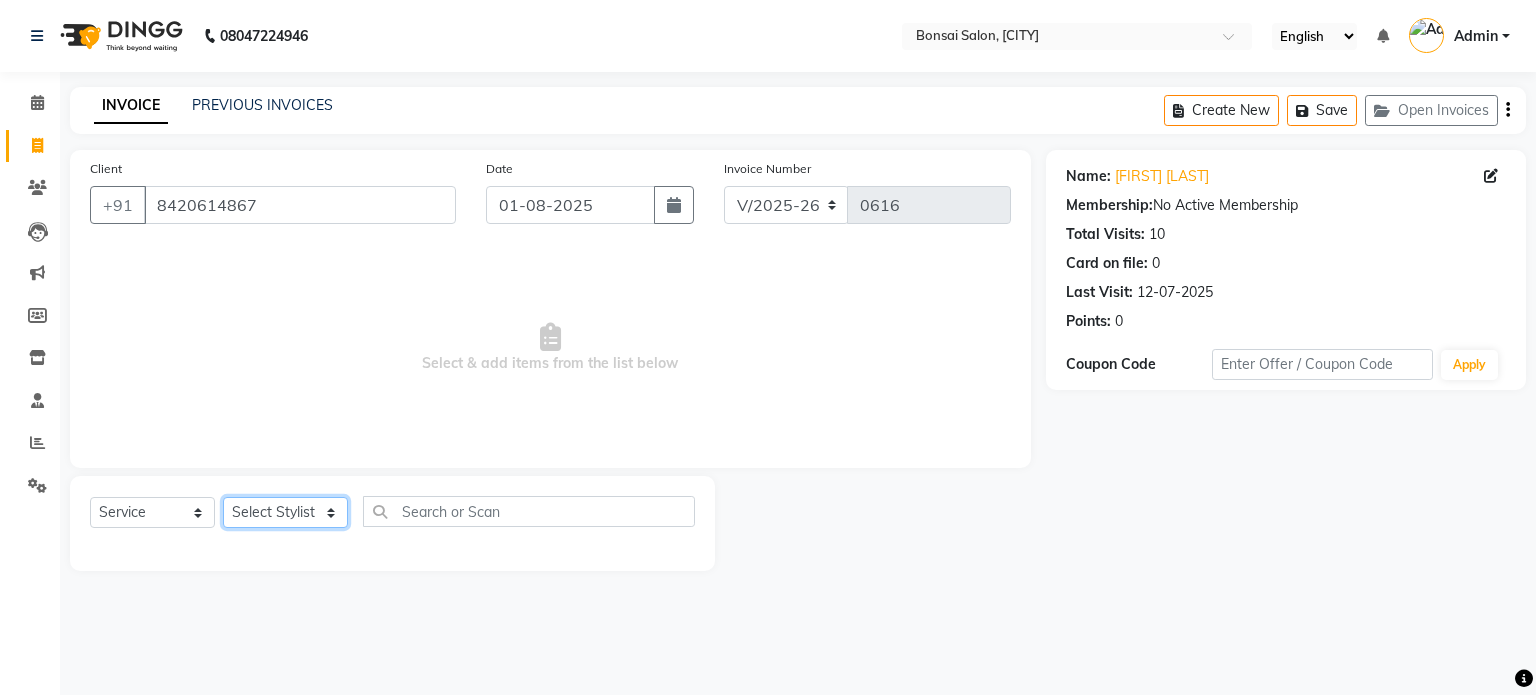 select on "69589" 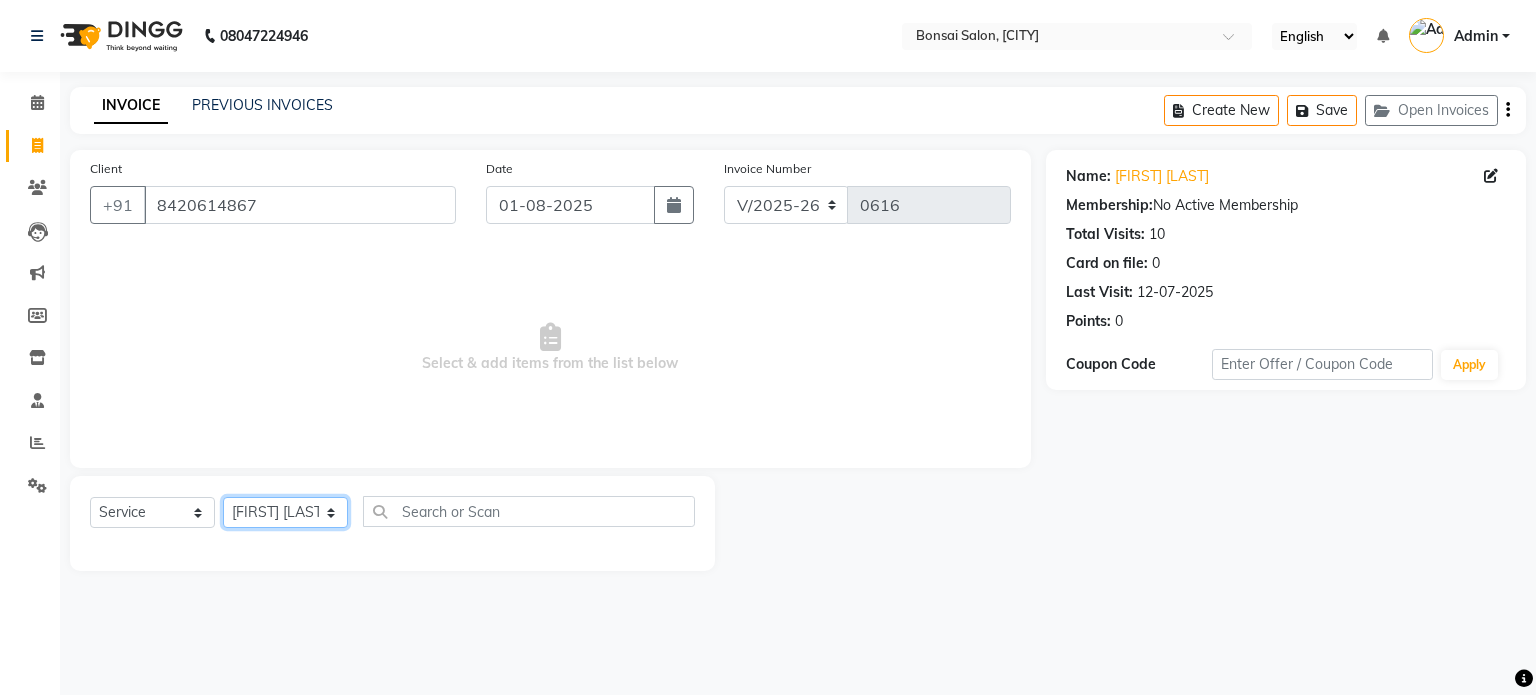 click on "Select Stylist Erik Kathy Kazol Thakuri Rahmat Ali Rohit Pradhan Shoiab Sujata Ghosh" 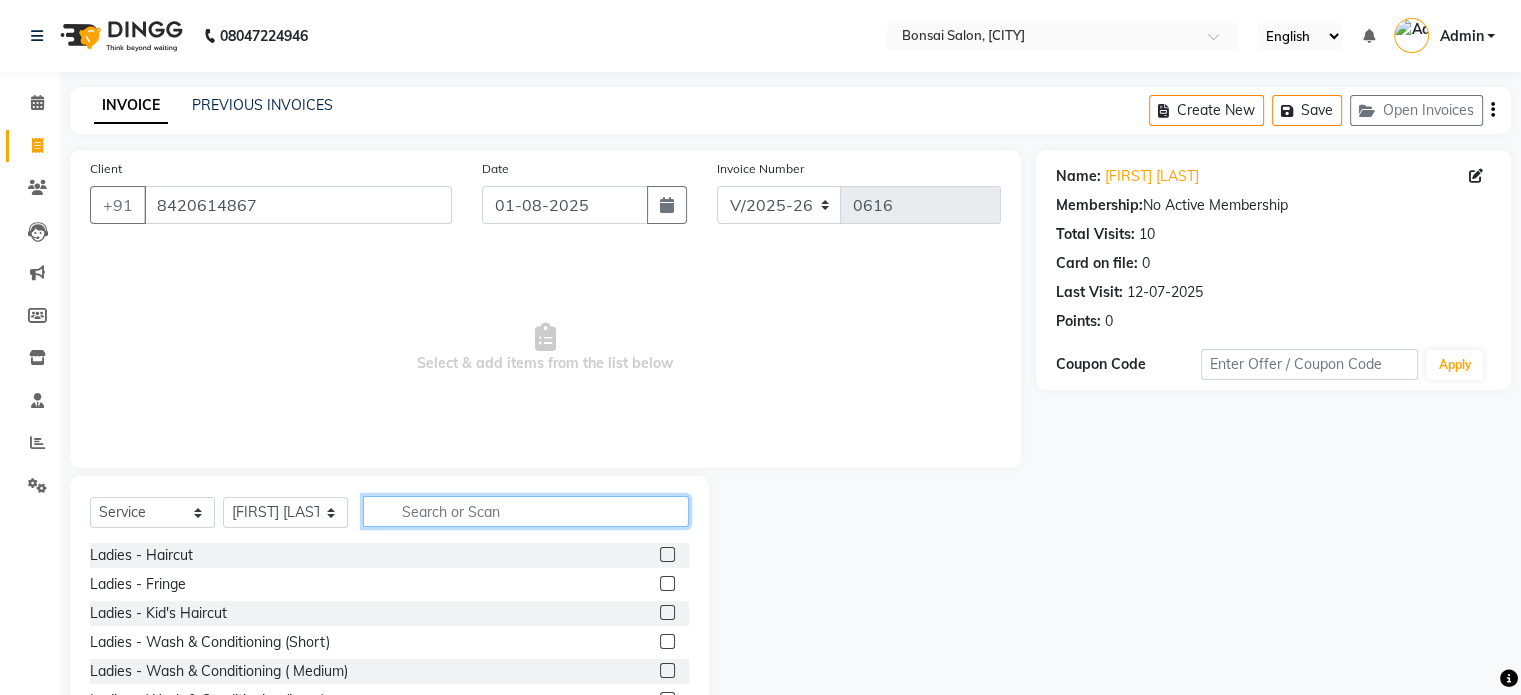 click 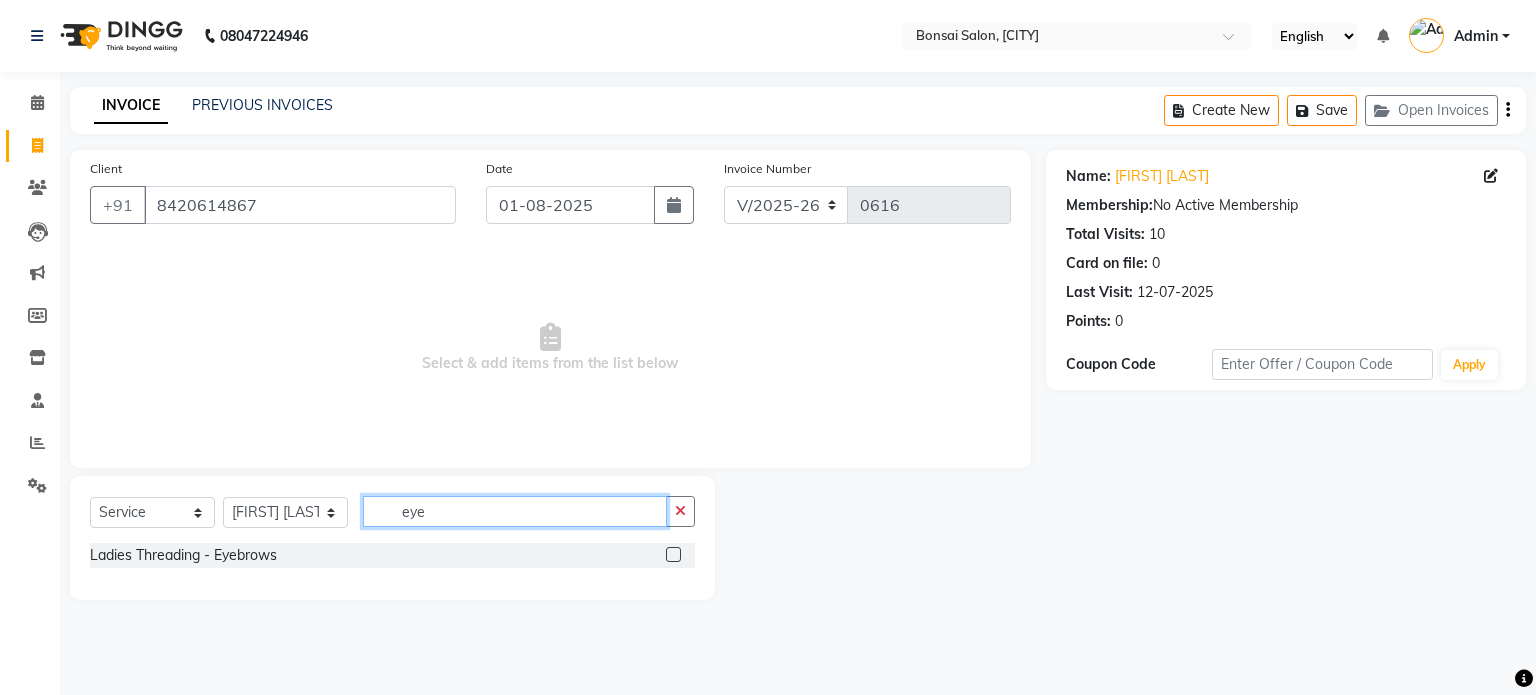 type on "eye" 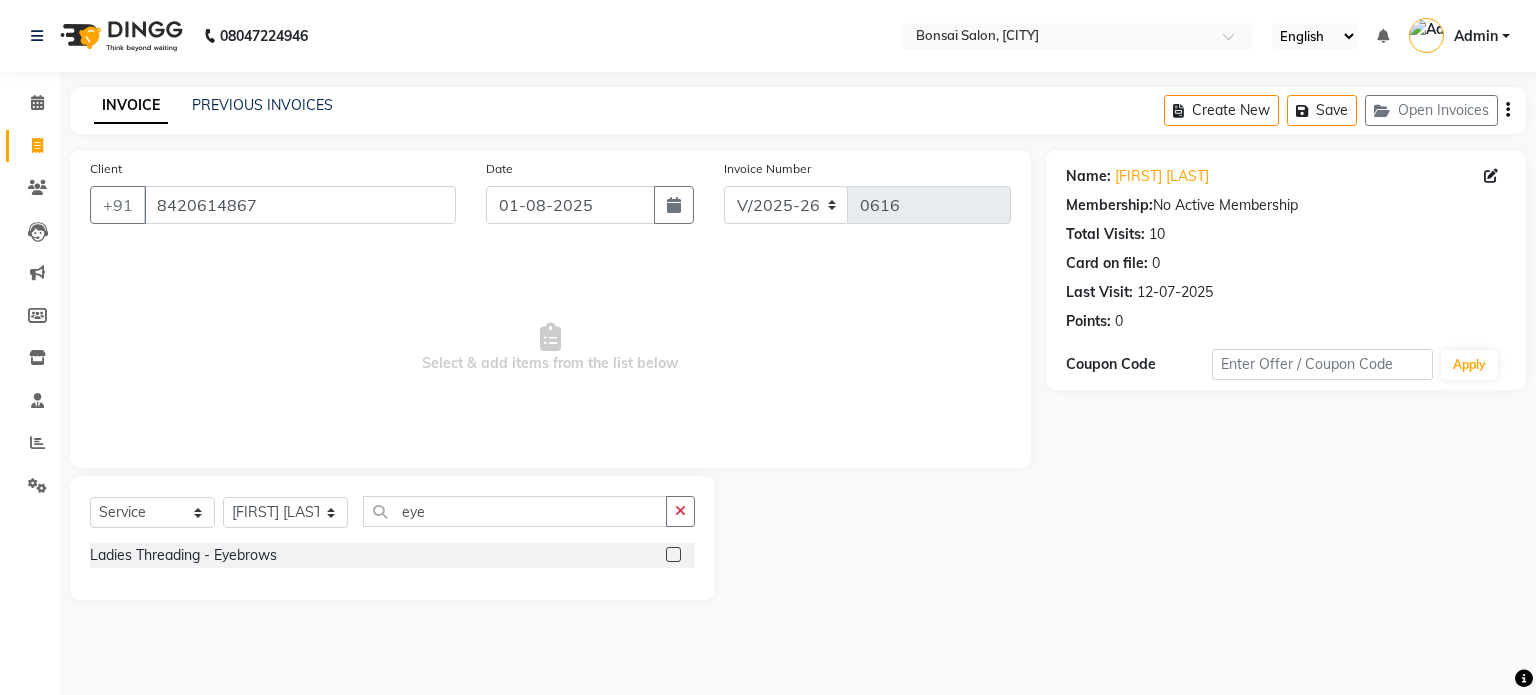 click 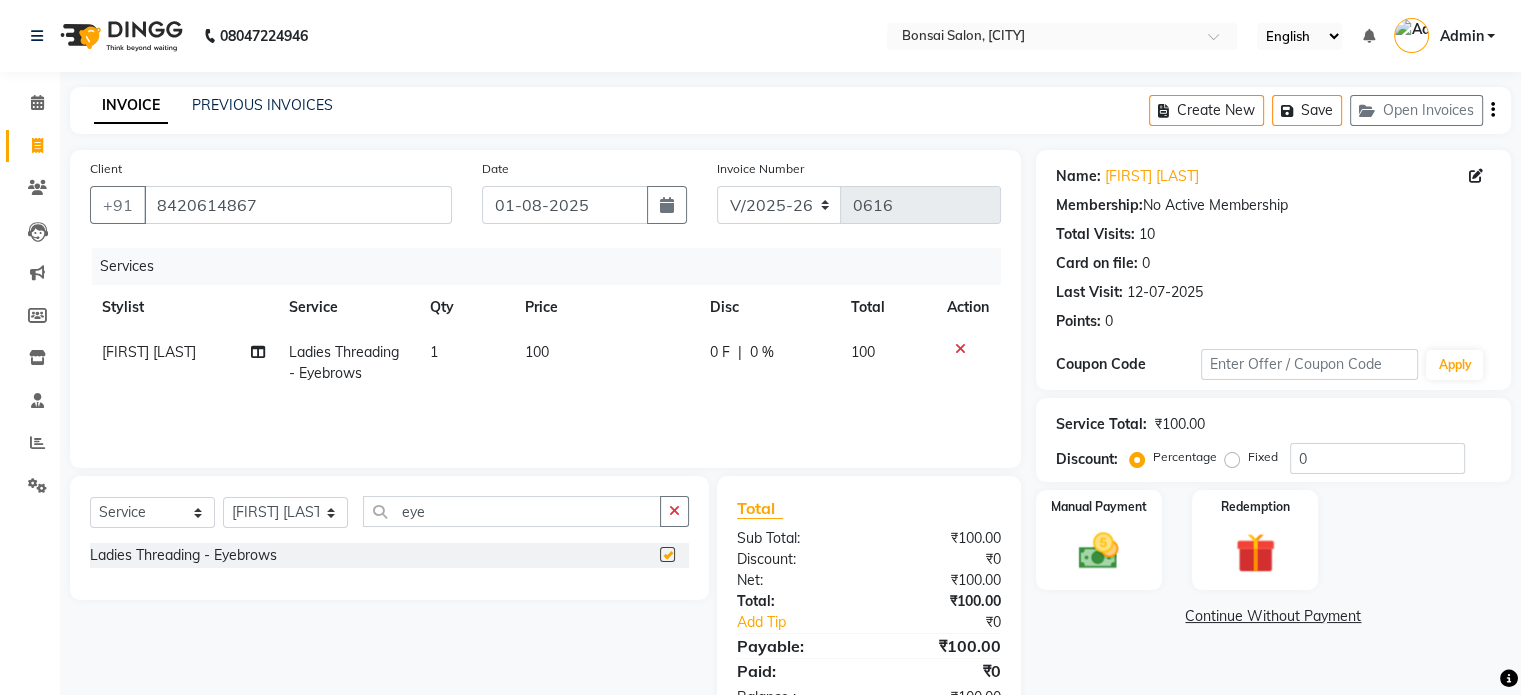 checkbox on "false" 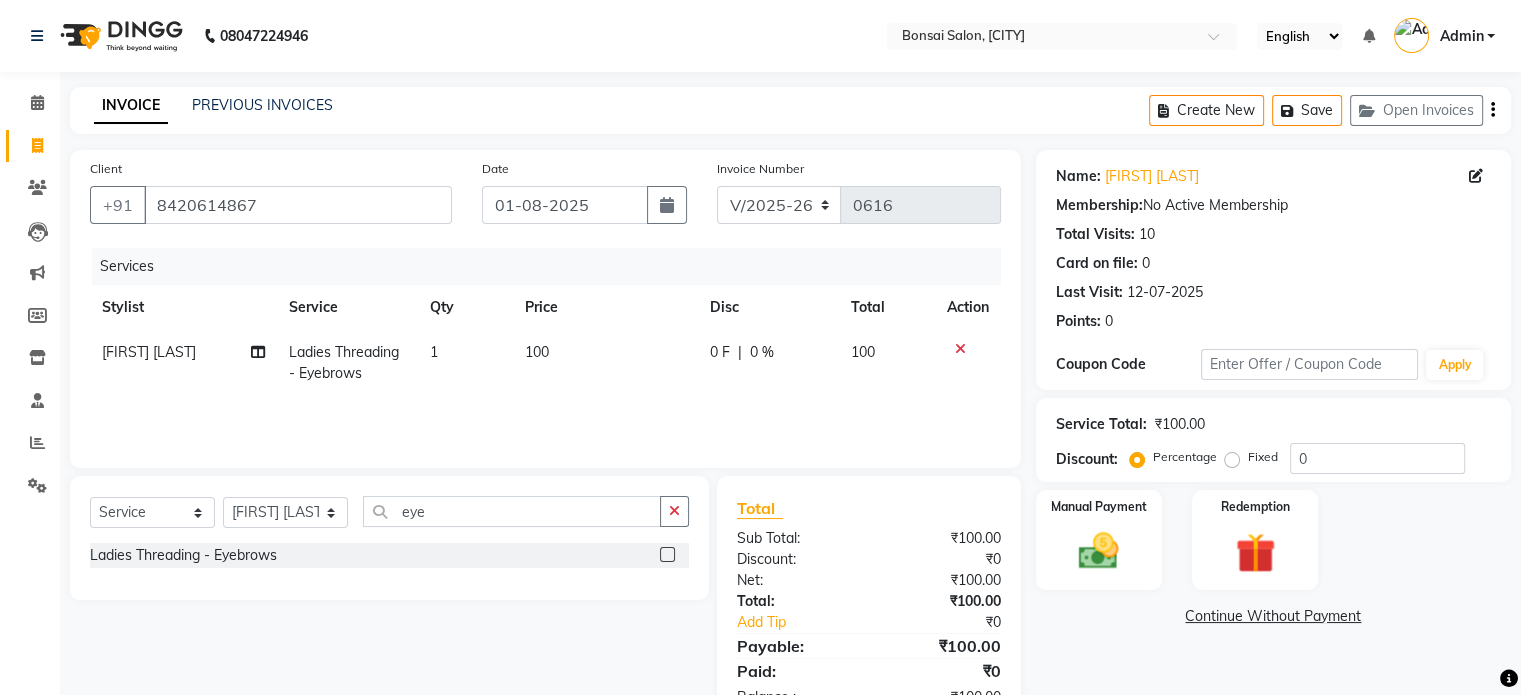 click on "Select Service Product Membership Package Voucher Prepaid Gift Card Select Stylist Erik Kathy Kazol Thakuri Rahmat Ali Rohit Pradhan Shoiab Sujata Ghosh eye Ladies Threading - Eyebrows" 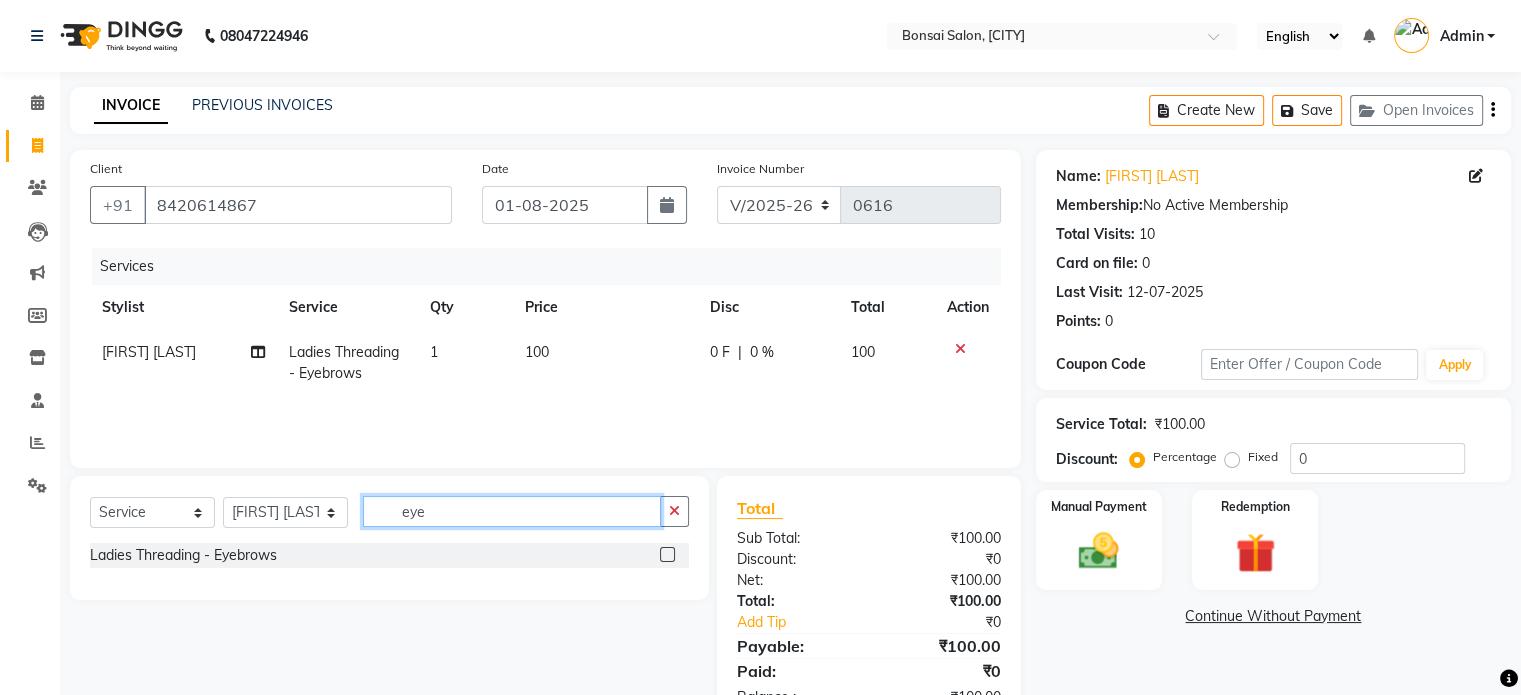 drag, startPoint x: 455, startPoint y: 511, endPoint x: 356, endPoint y: 503, distance: 99.32271 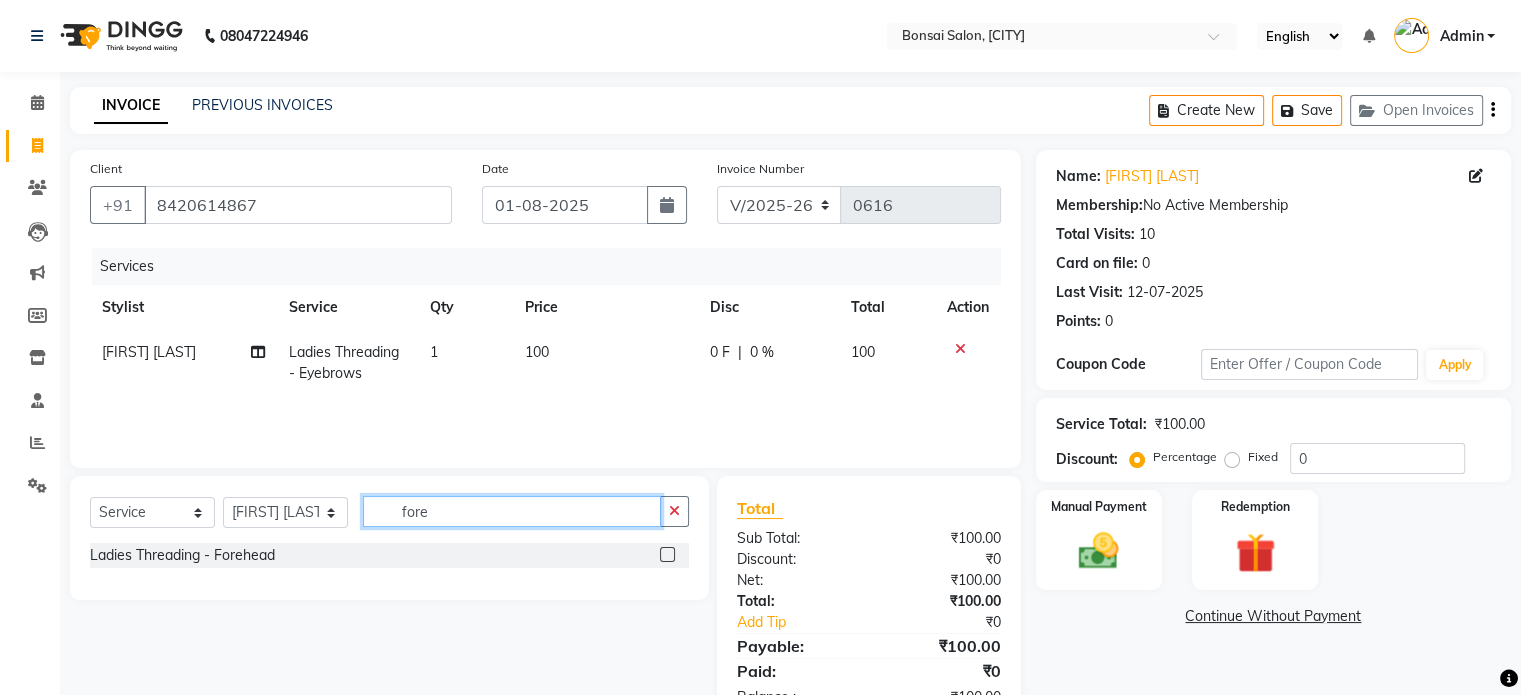 type on "fore" 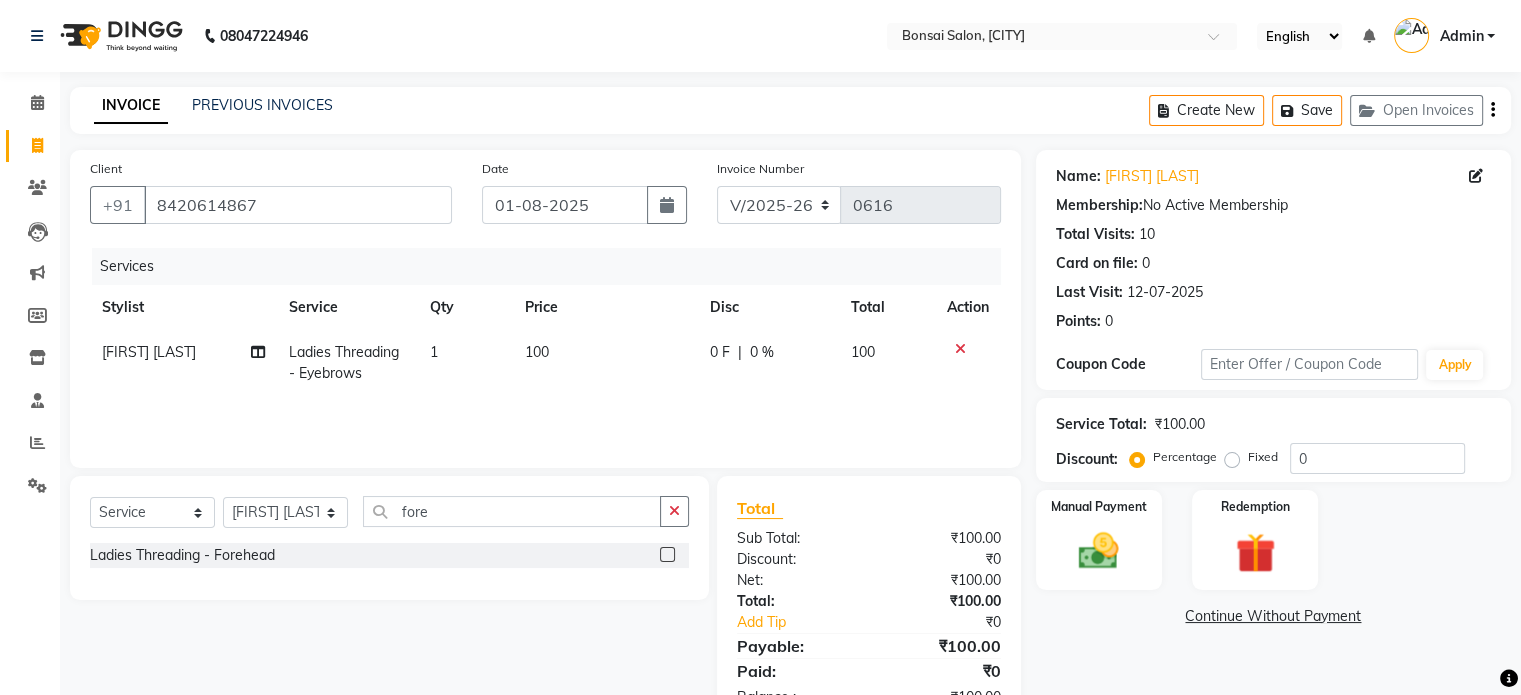 click 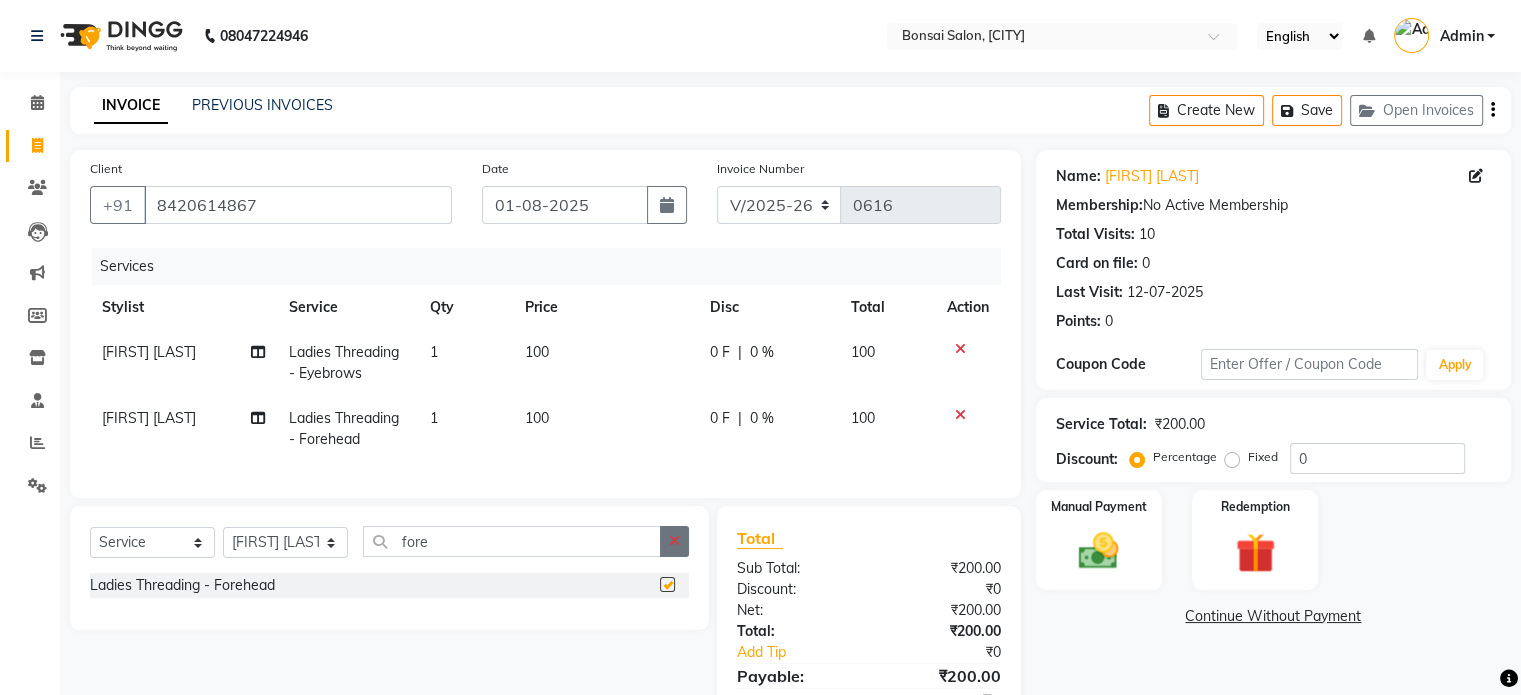 checkbox on "false" 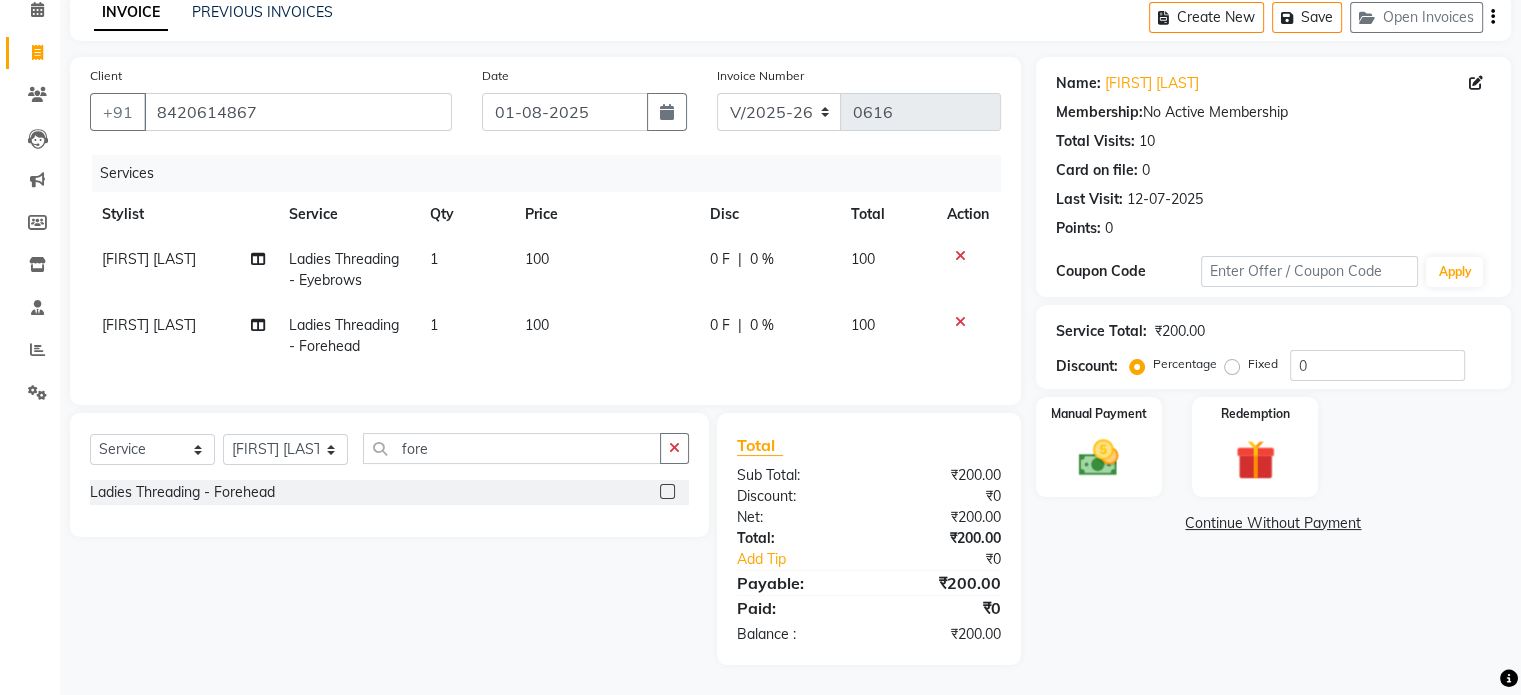 scroll, scrollTop: 108, scrollLeft: 0, axis: vertical 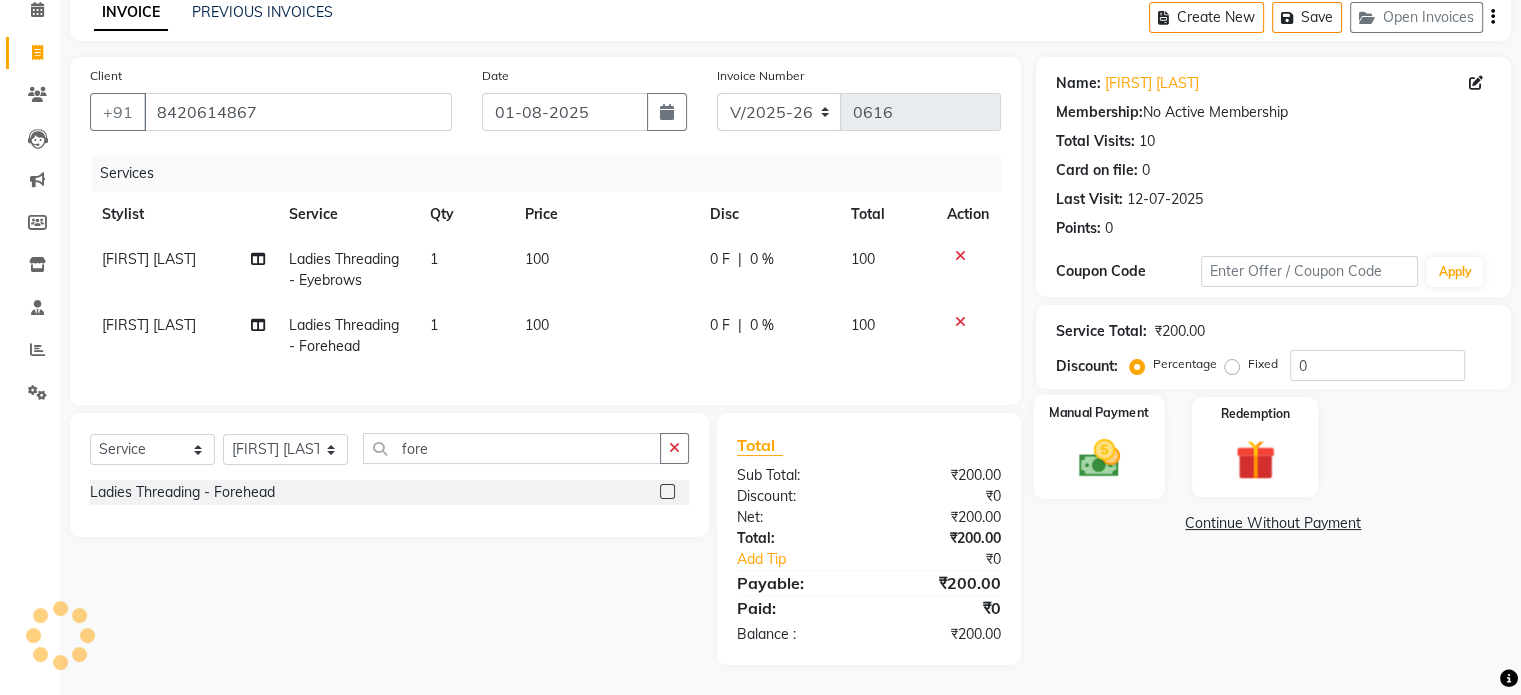 click 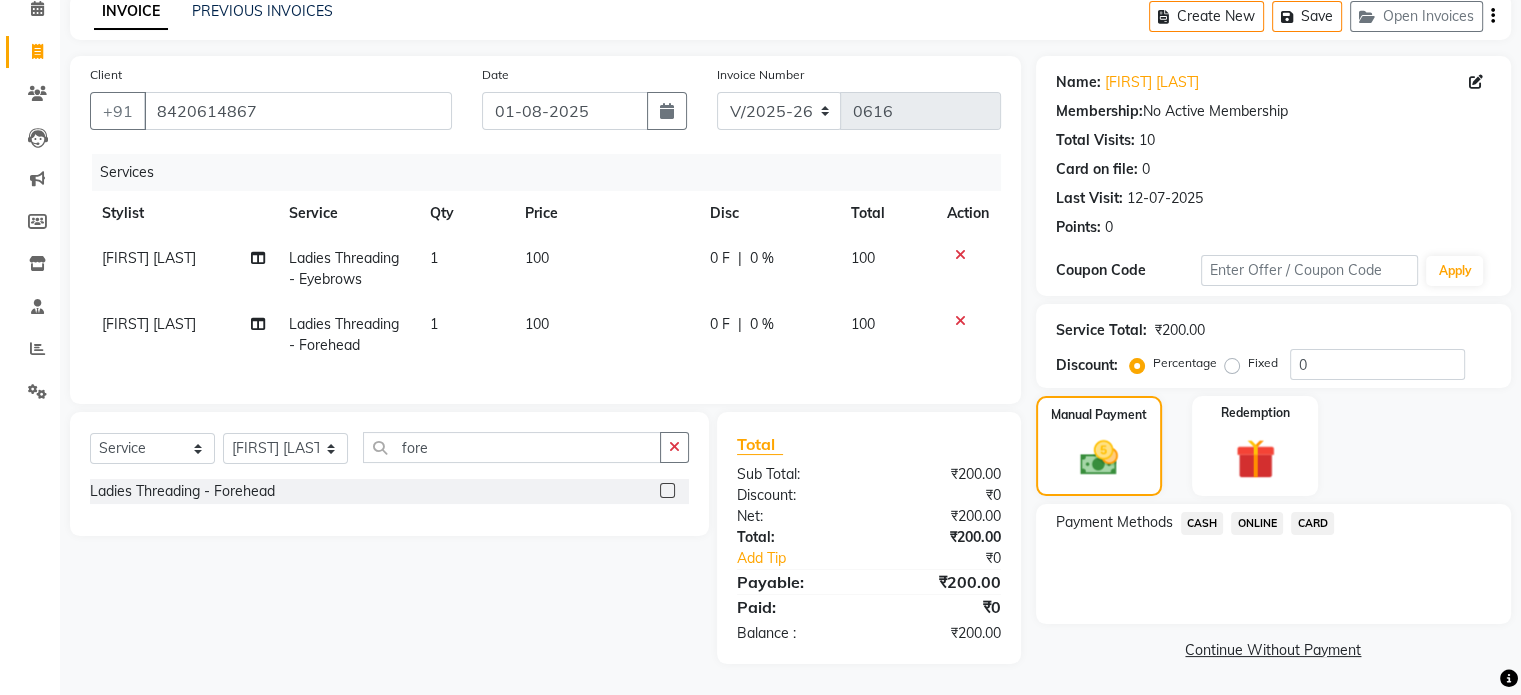 click on "CASH" 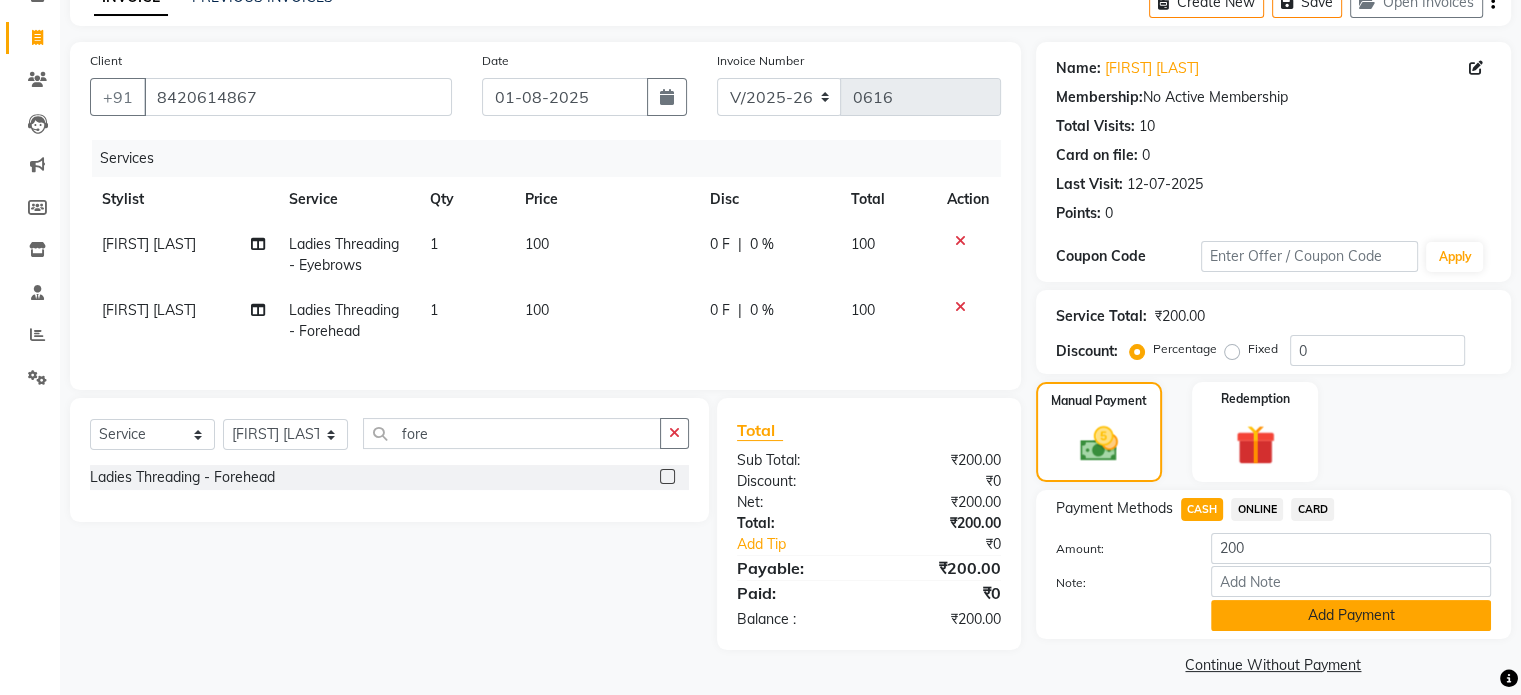 click on "Add Payment" 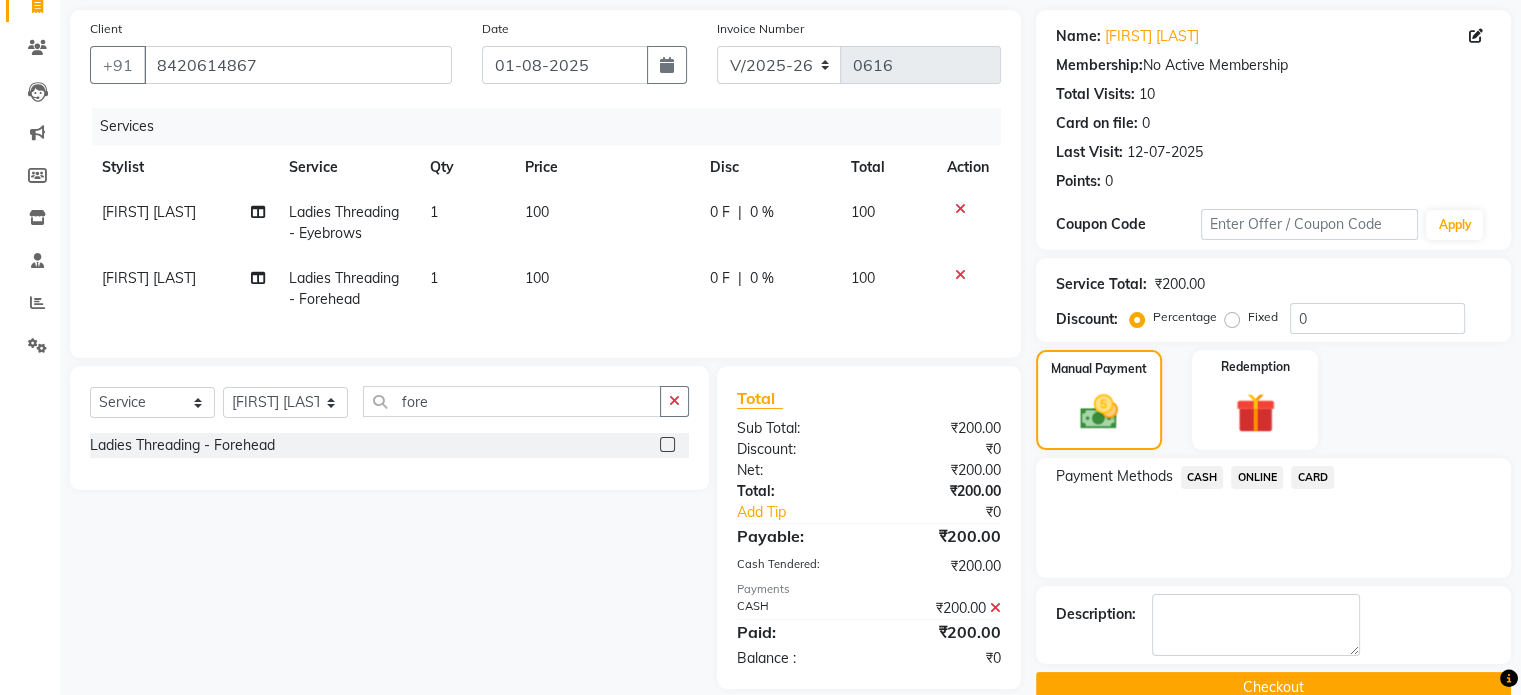 scroll, scrollTop: 179, scrollLeft: 0, axis: vertical 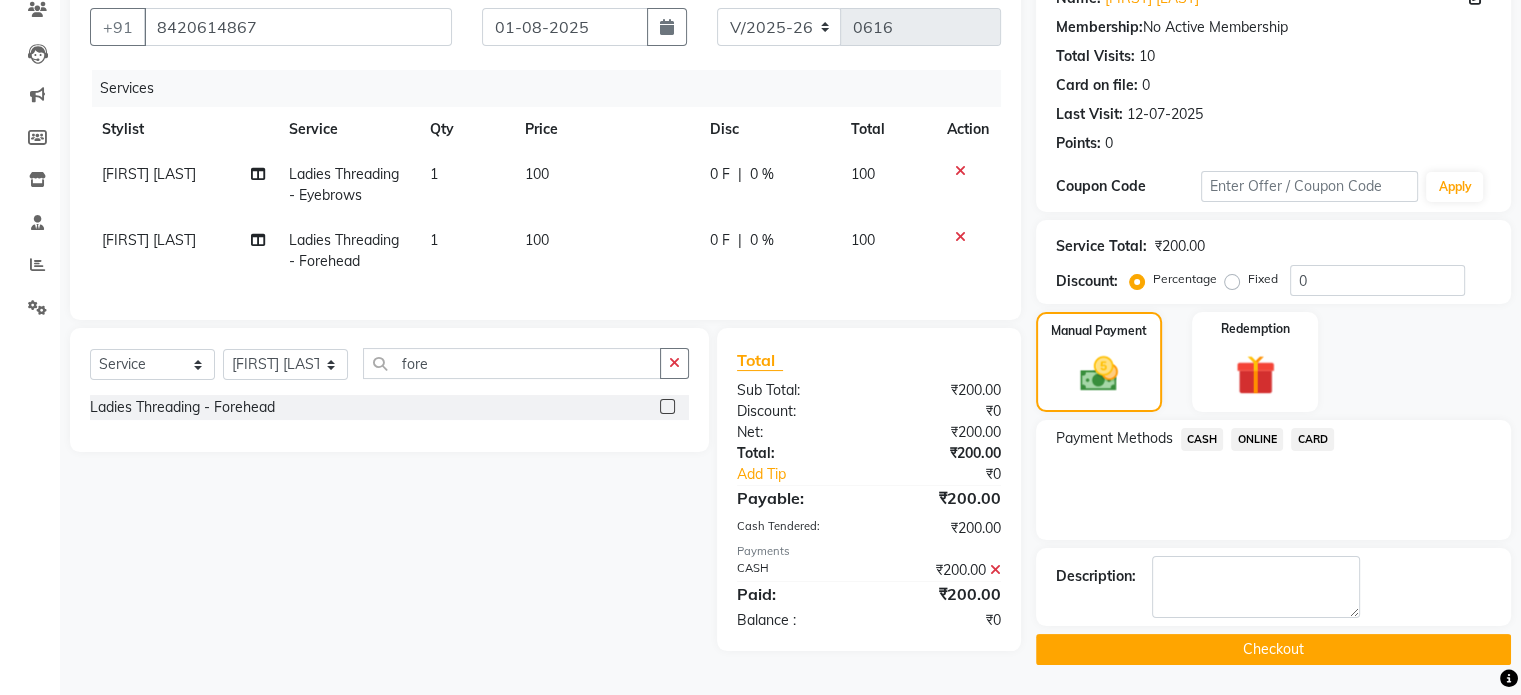 click on "Checkout" 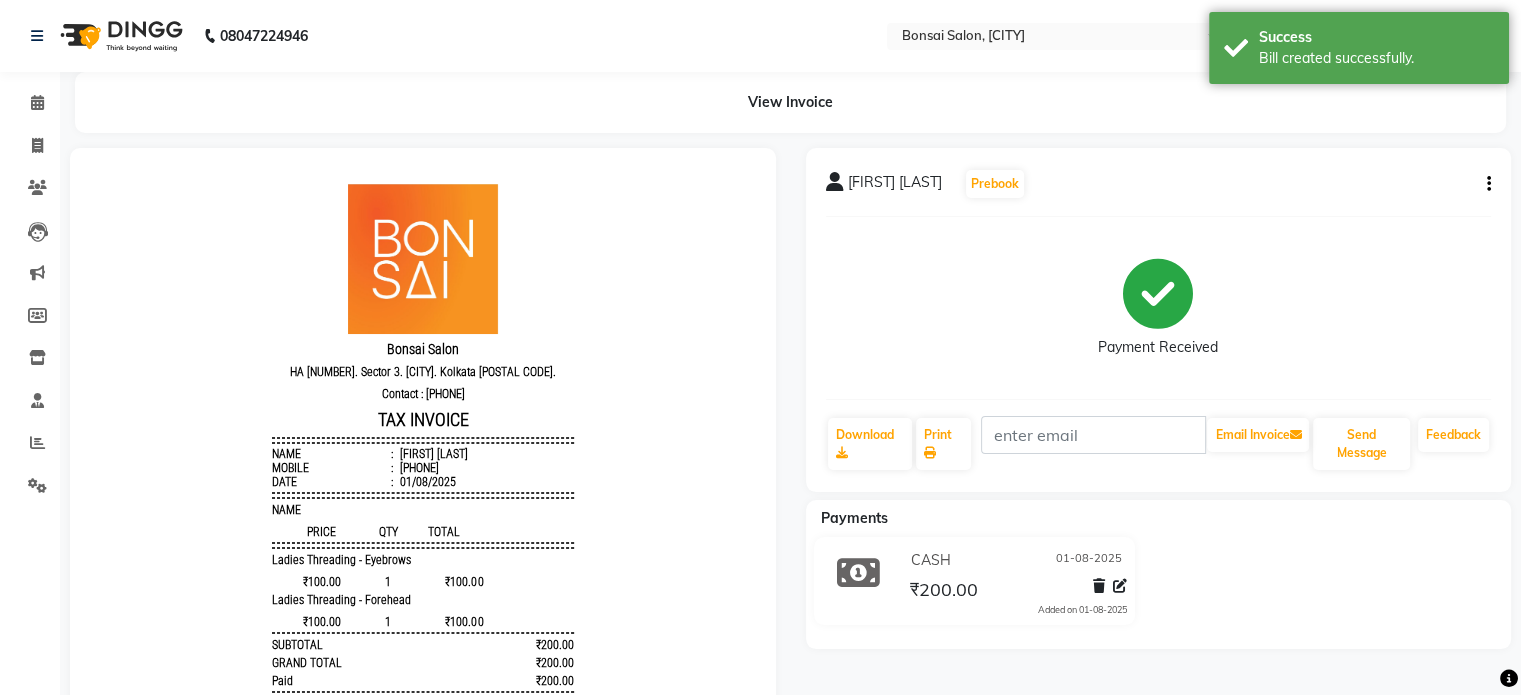 scroll, scrollTop: 0, scrollLeft: 0, axis: both 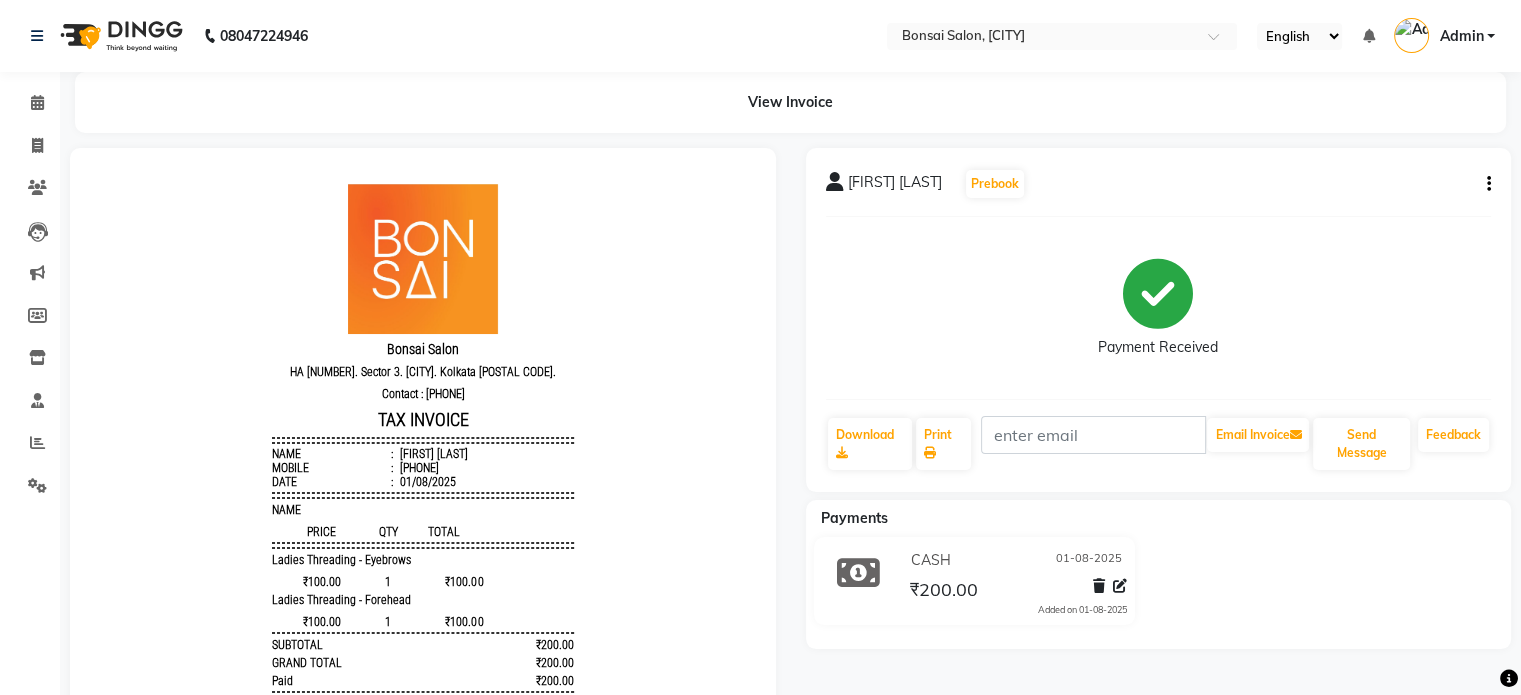 click on "CASH 01-08-2025" 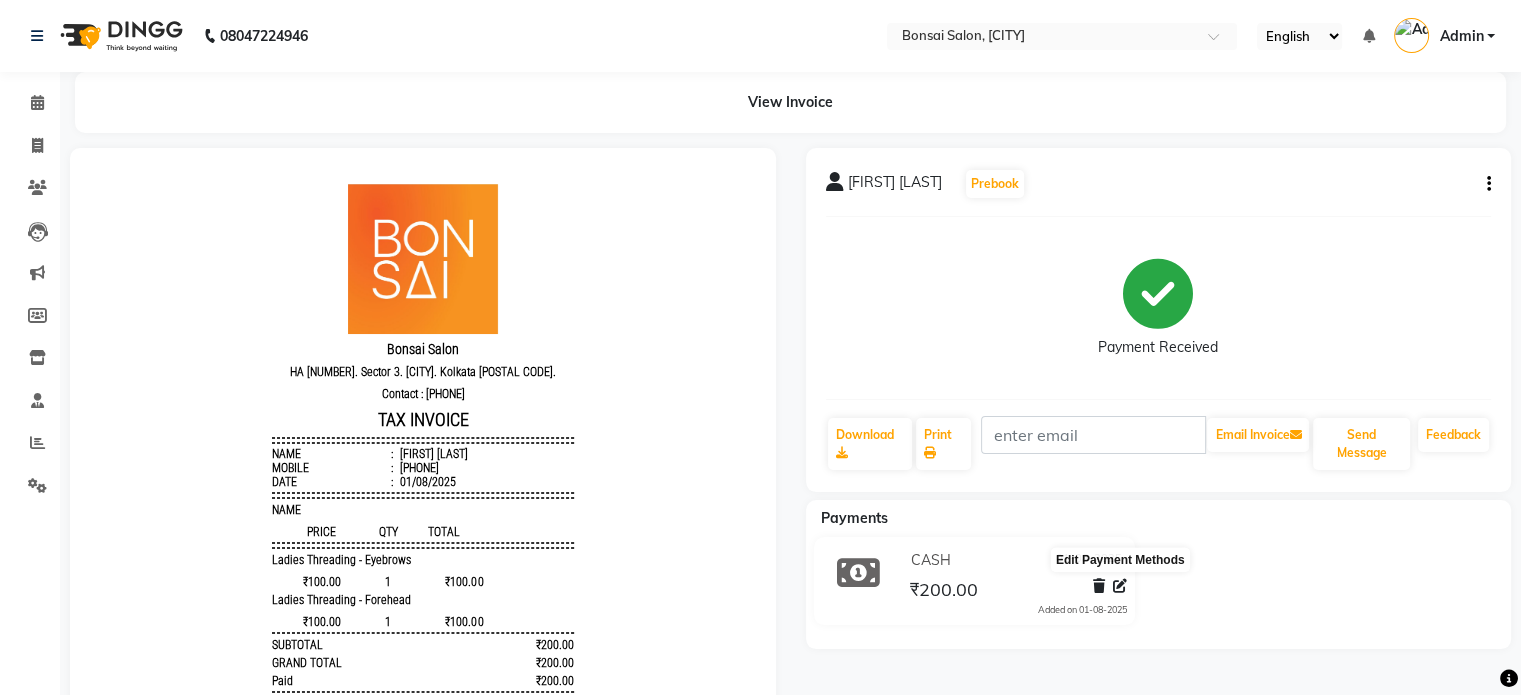 click 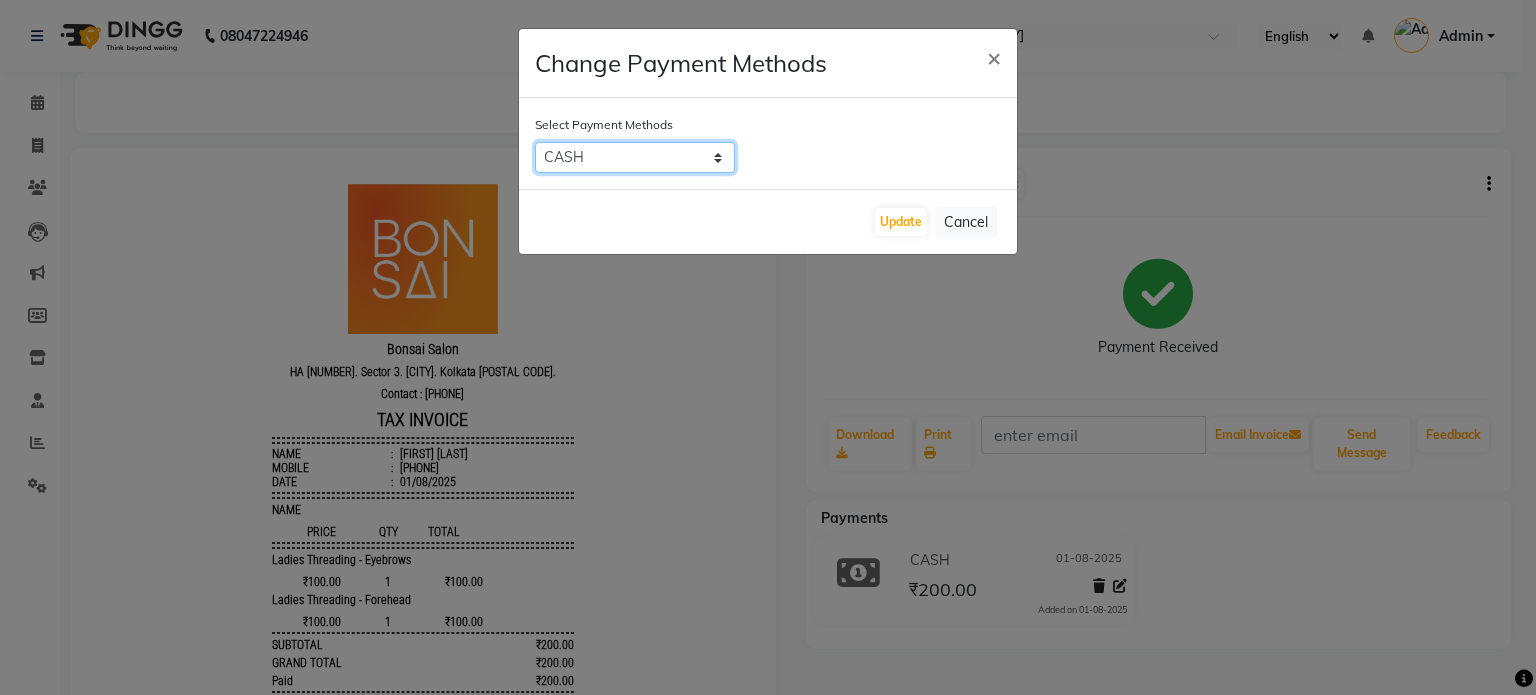 click on "CASH   ONLINE   CARD" 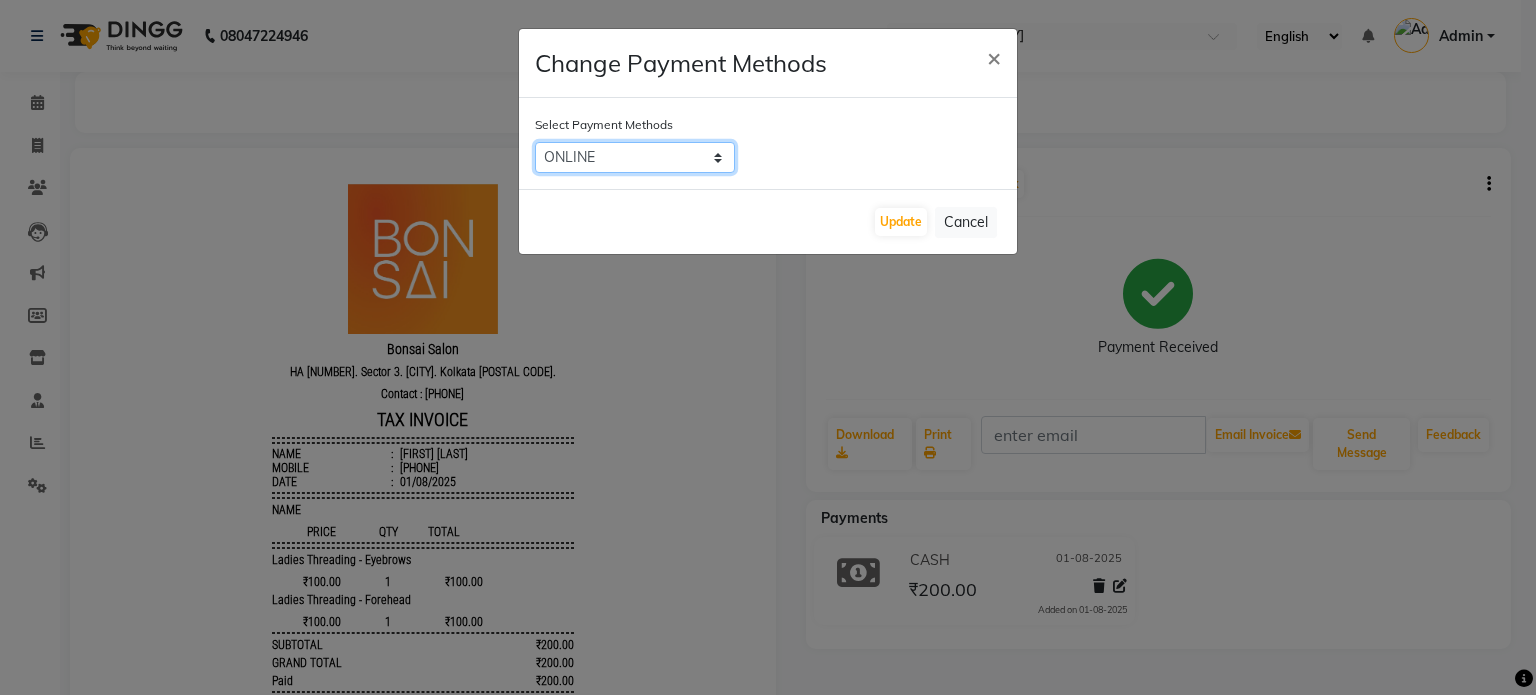 click on "CASH   ONLINE   CARD" 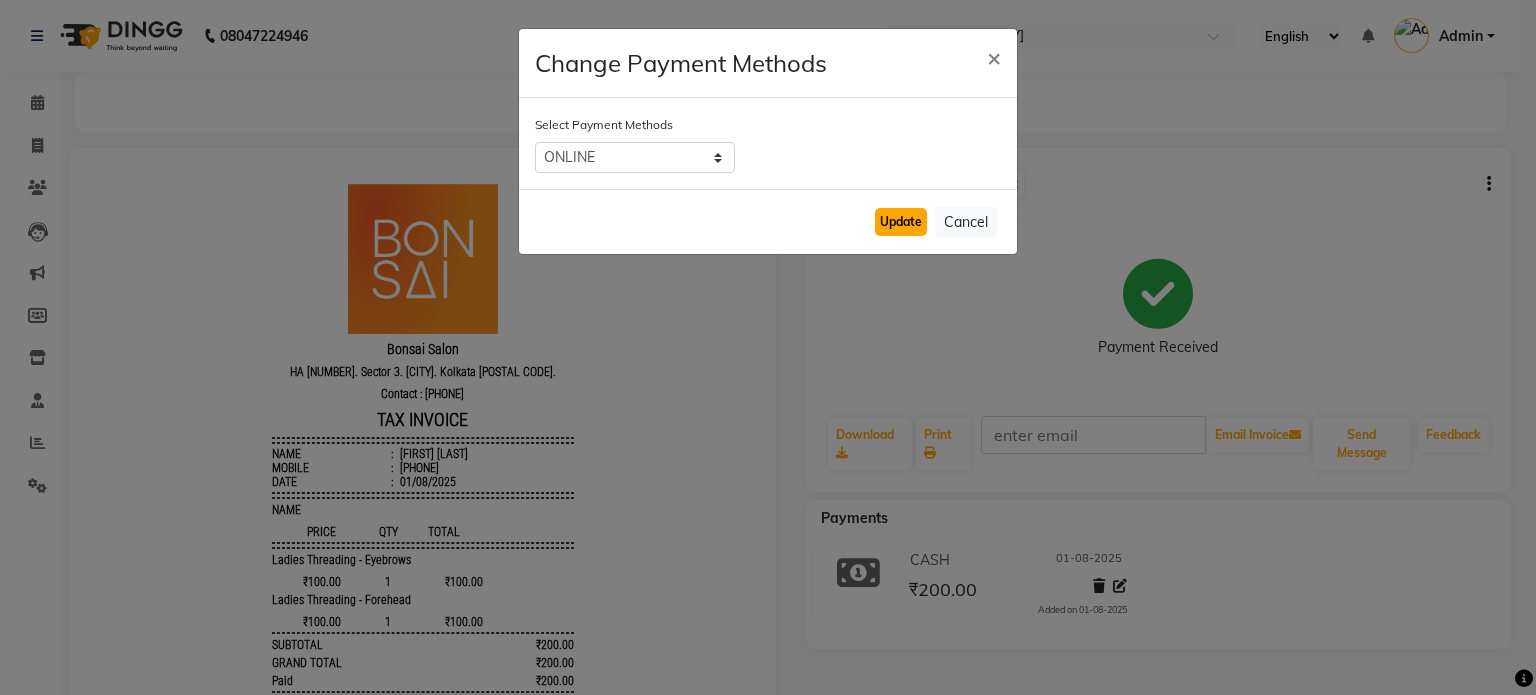 click on "Update" 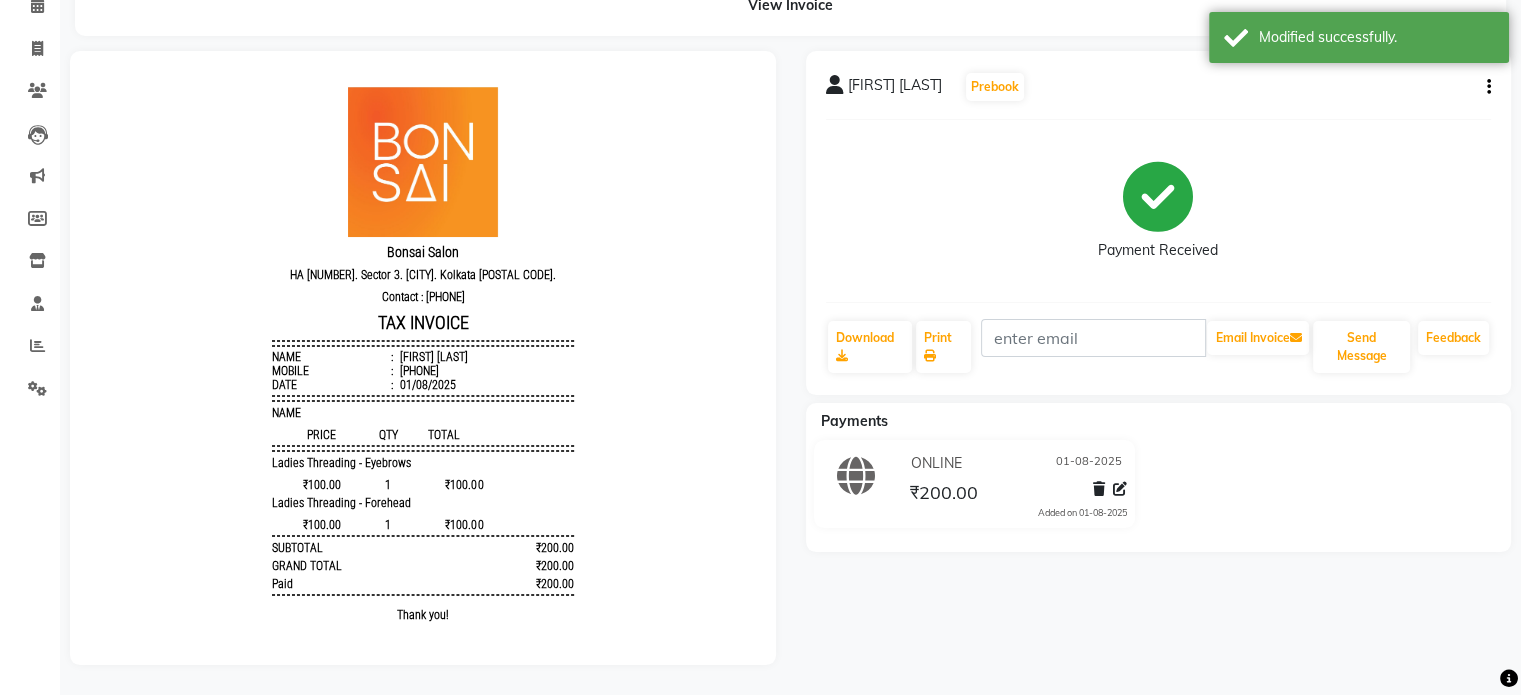 scroll, scrollTop: 111, scrollLeft: 0, axis: vertical 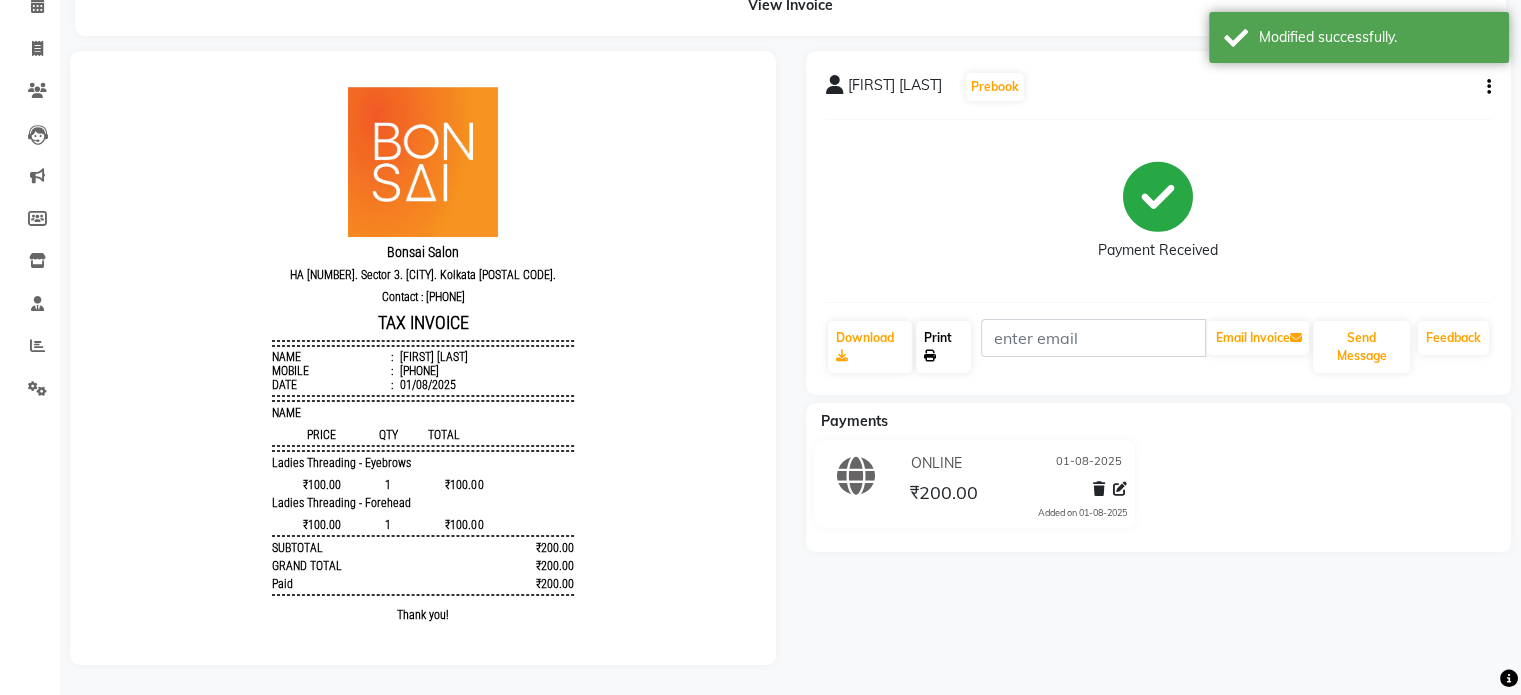 click on "Print" 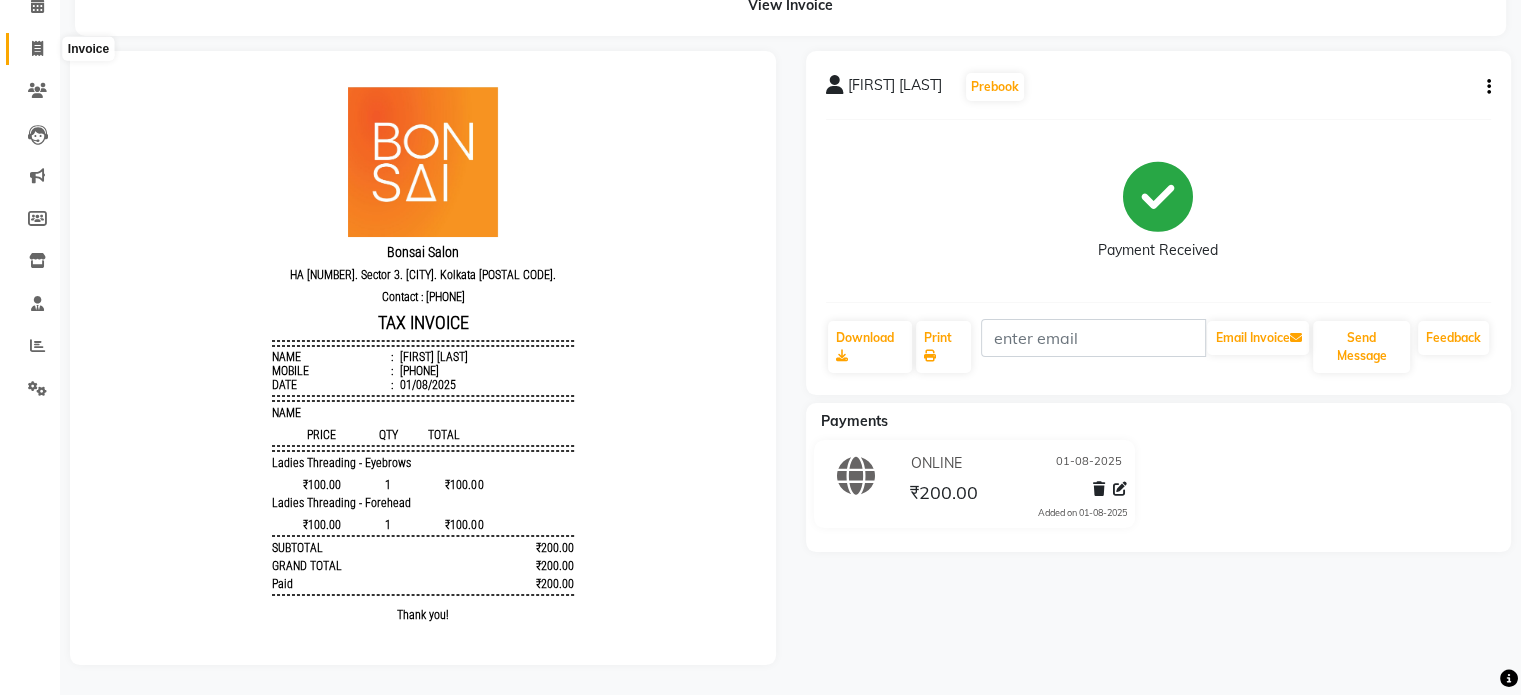 click 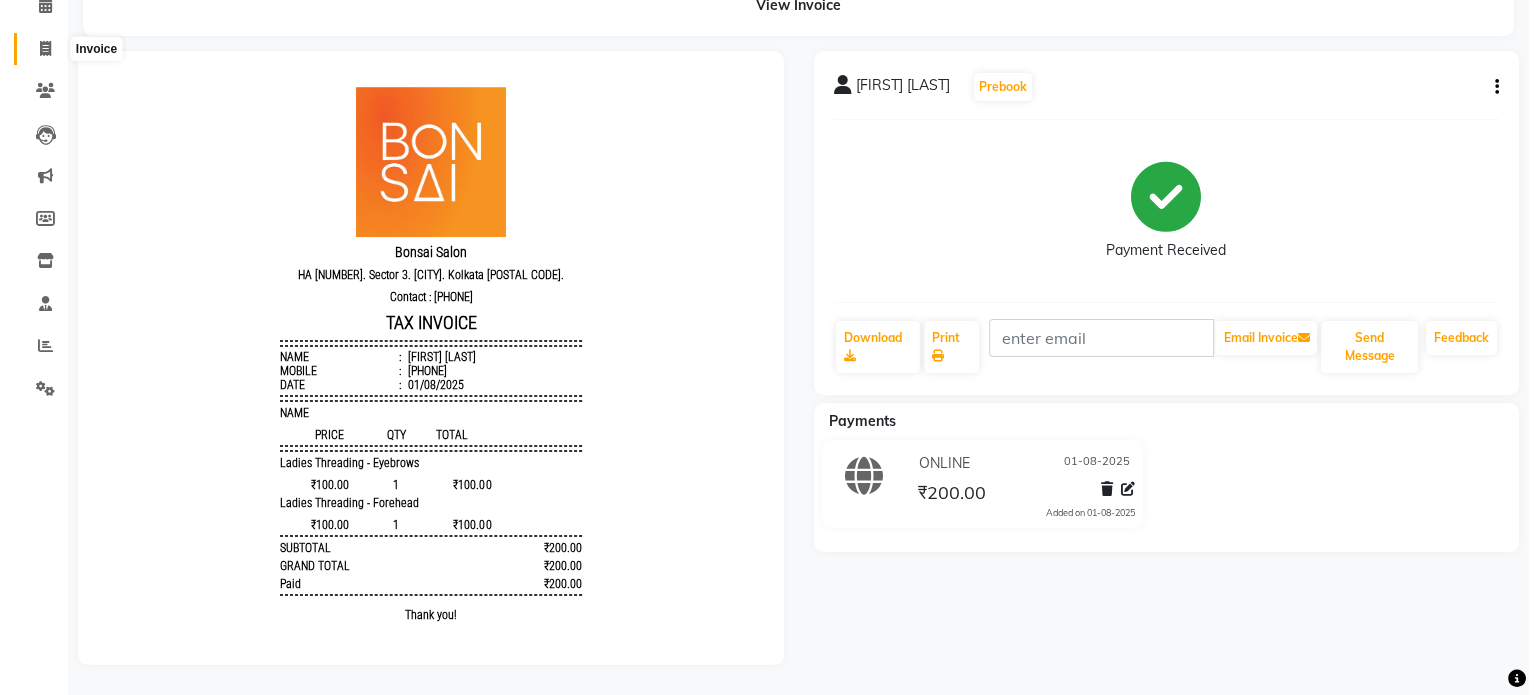 scroll, scrollTop: 0, scrollLeft: 0, axis: both 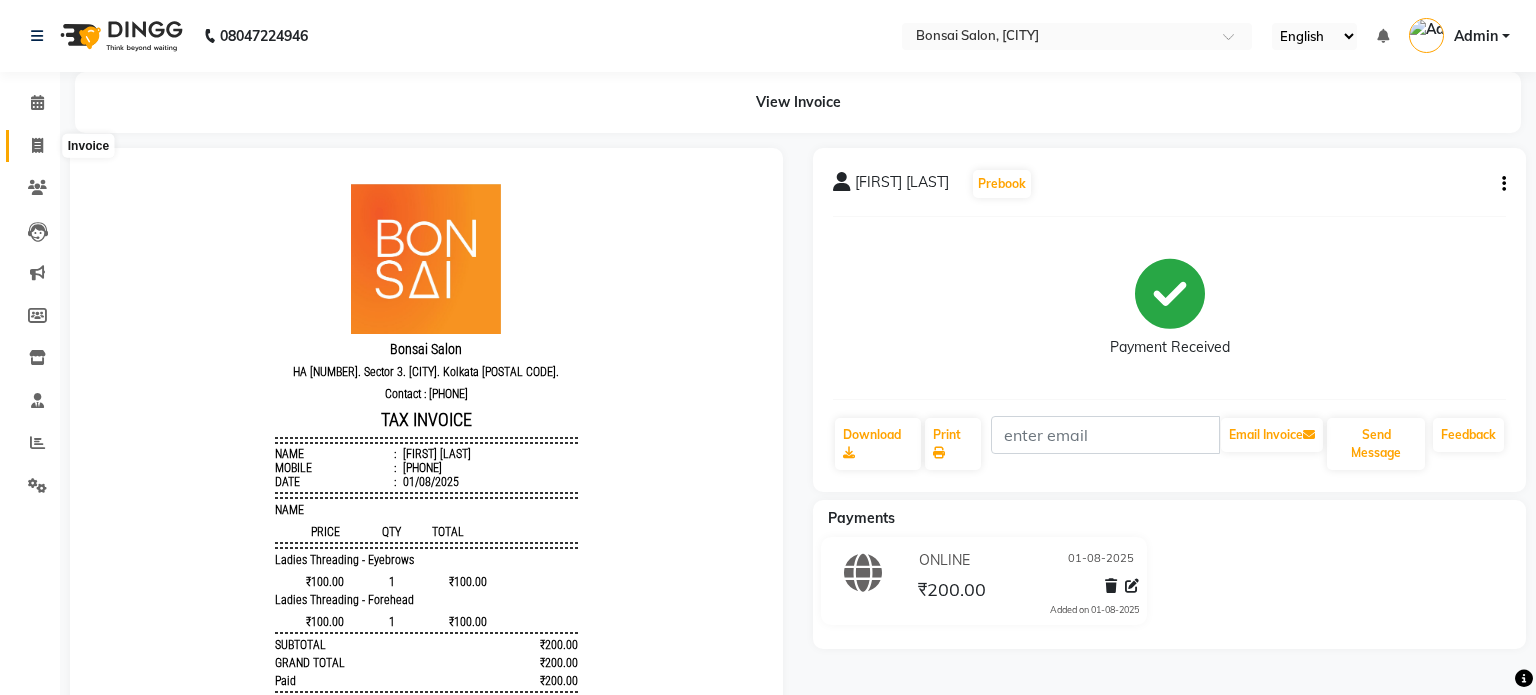 select on "service" 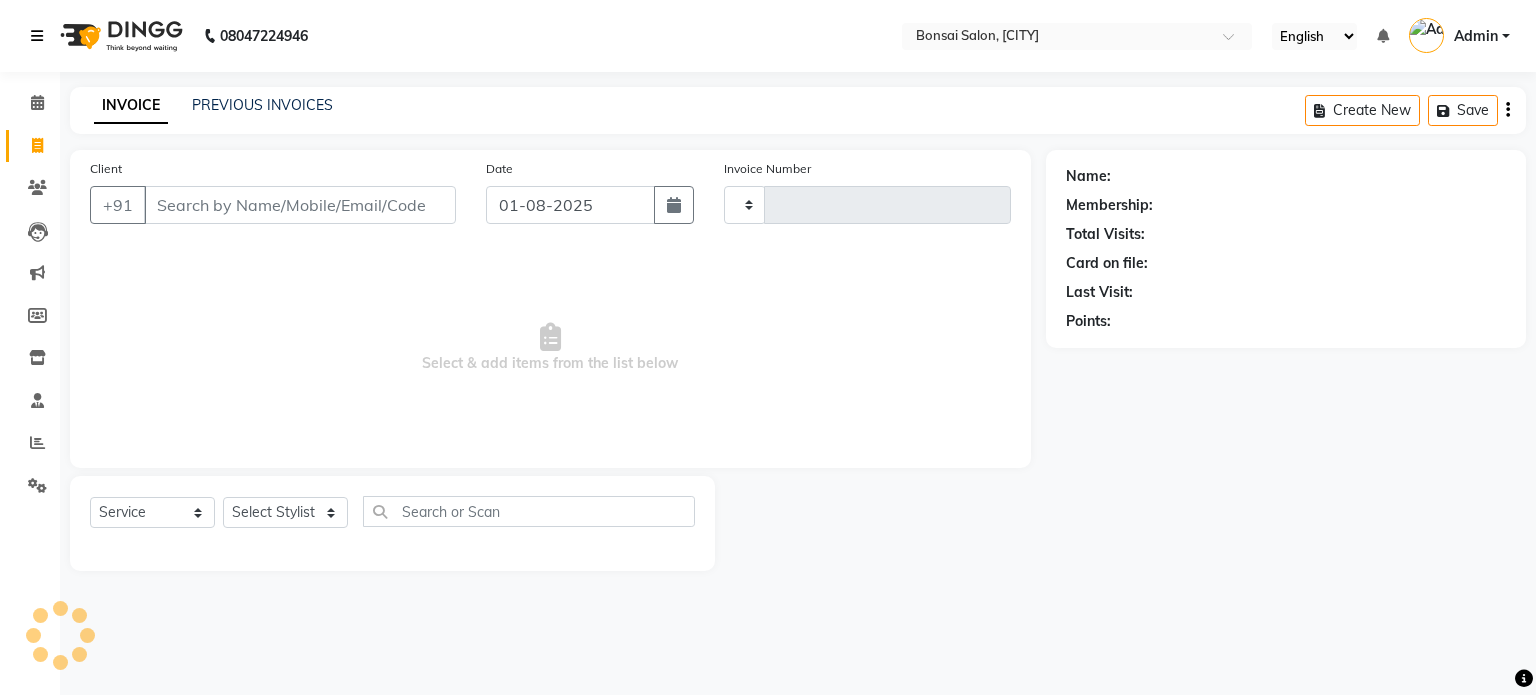 type on "0617" 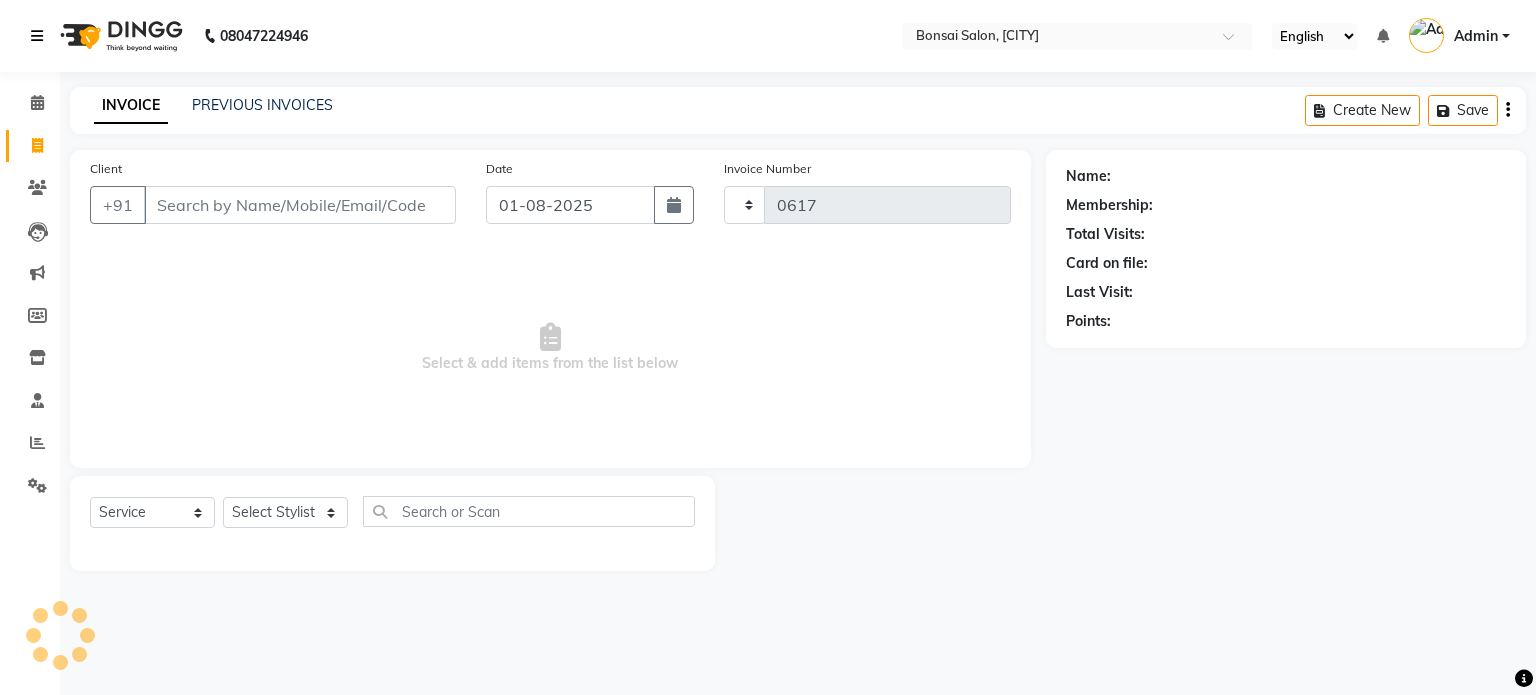 select on "6719" 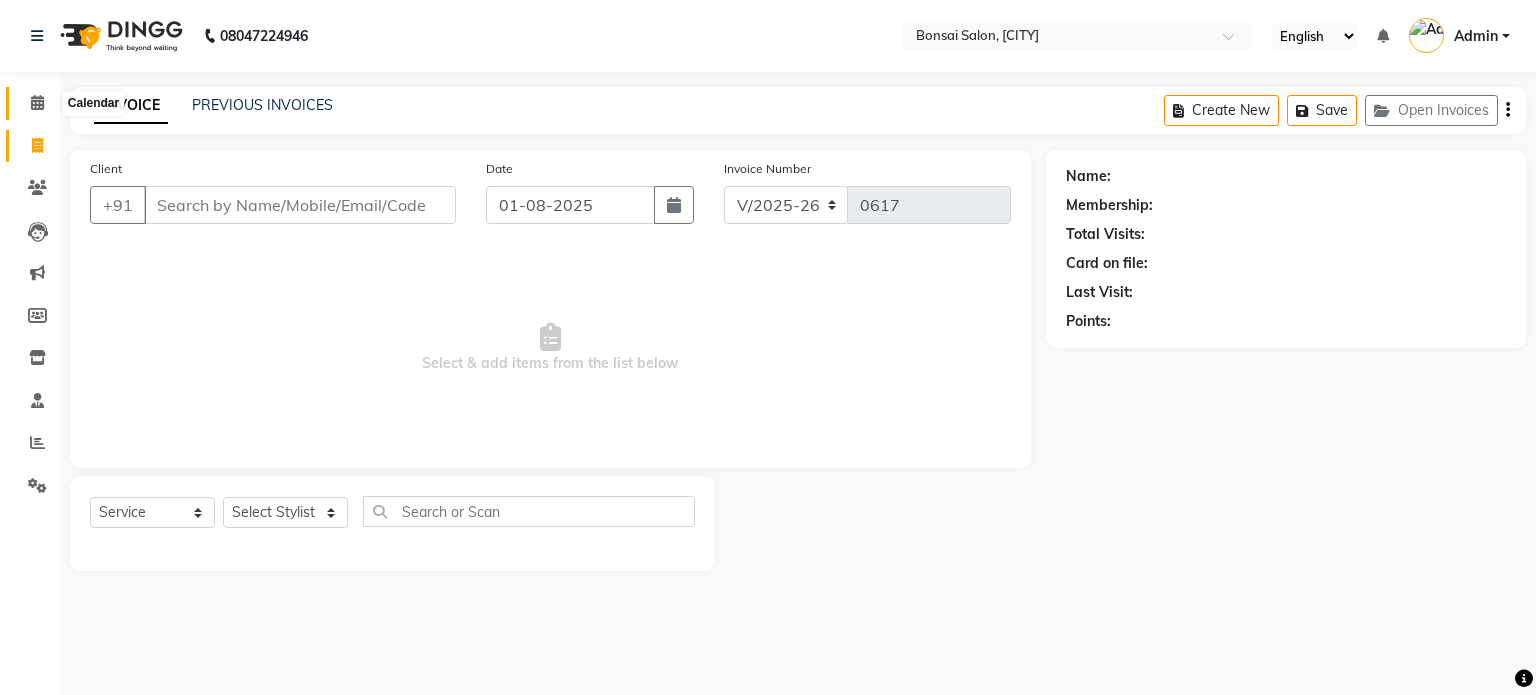 click 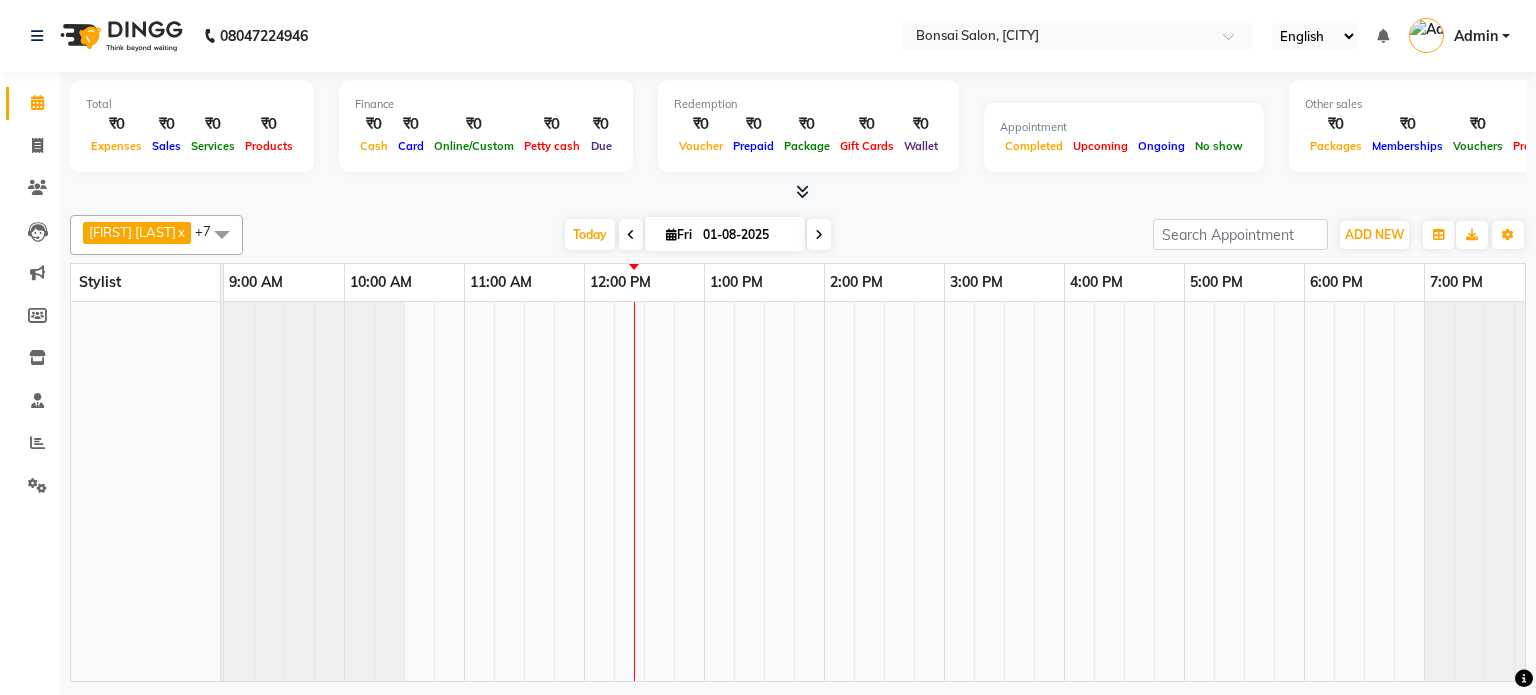 scroll, scrollTop: 0, scrollLeft: 0, axis: both 